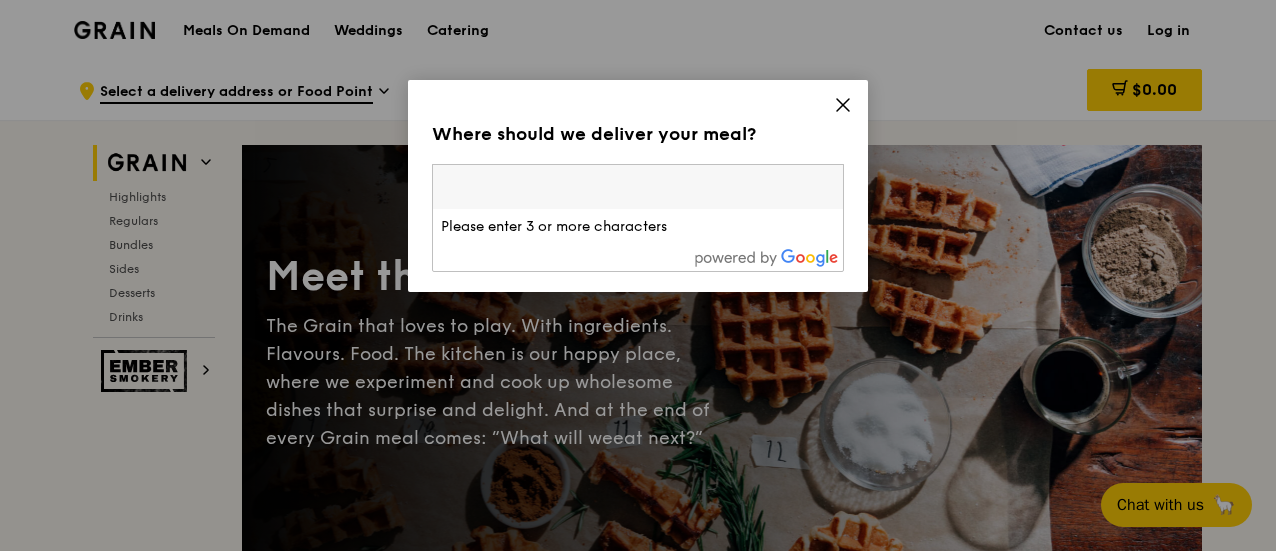 scroll, scrollTop: 0, scrollLeft: 0, axis: both 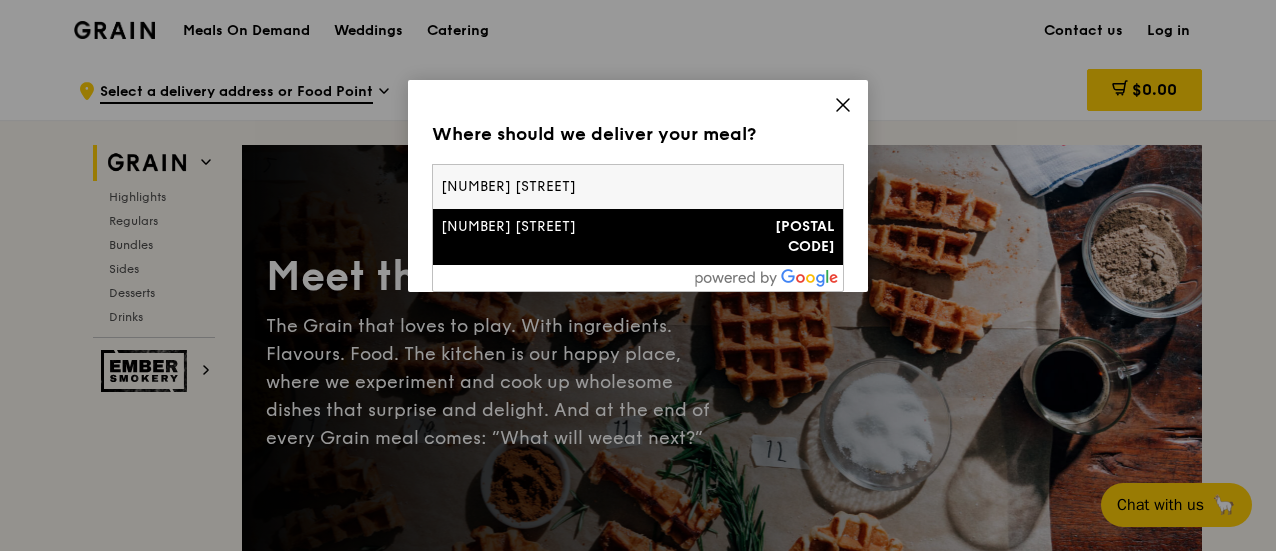 type on "[NUMBER] [STREET]" 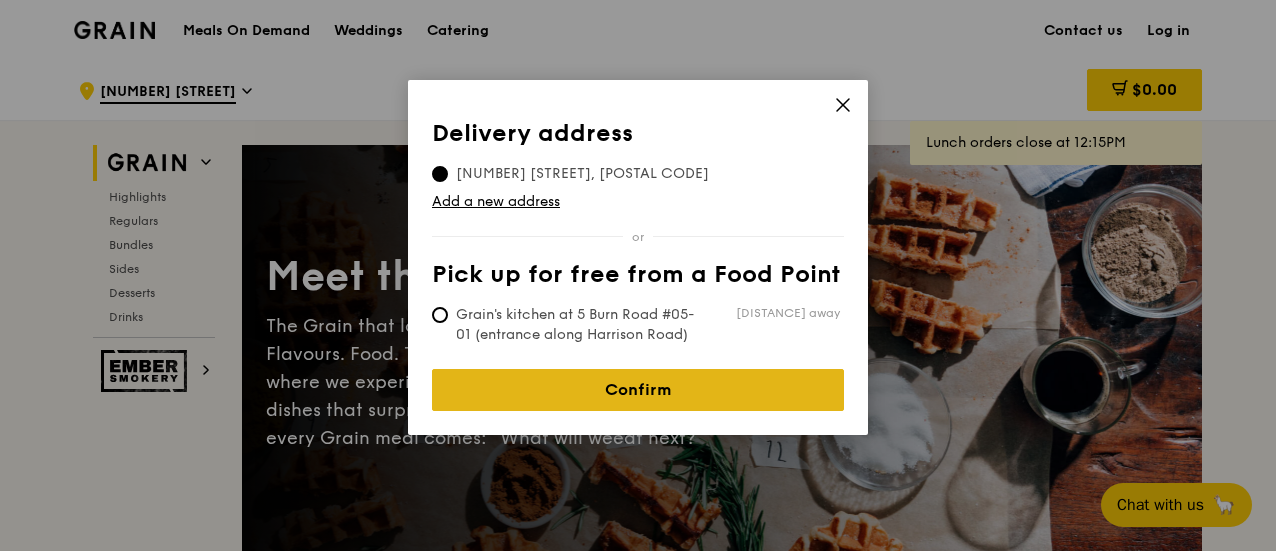 click on "Confirm" at bounding box center (638, 390) 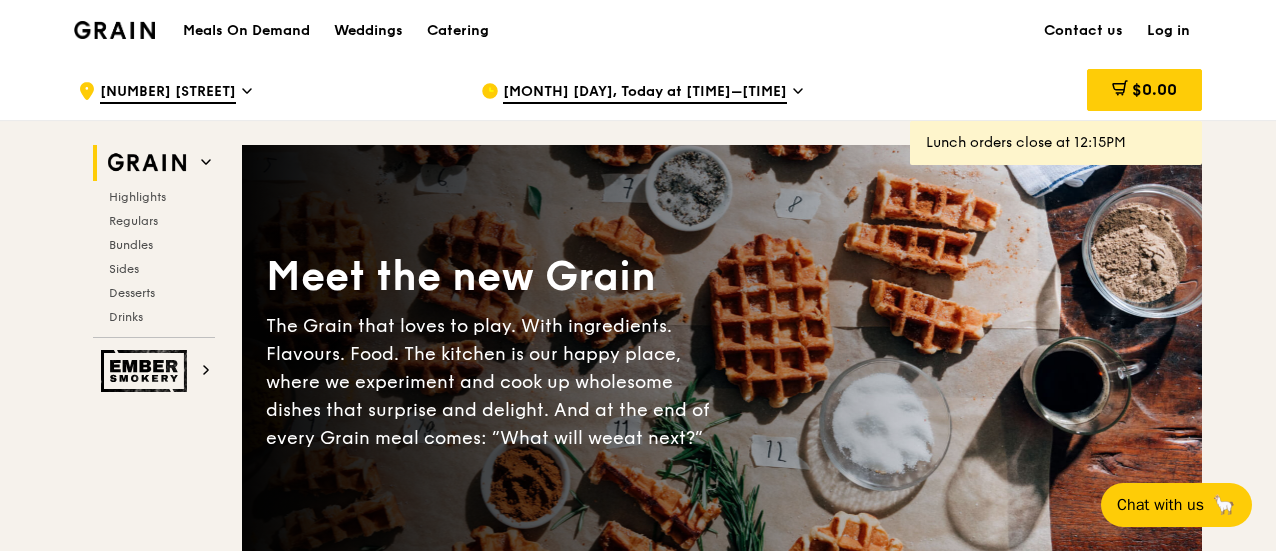 click on "[MONTH] [DAY], Today at [TIME]–[TIME]" at bounding box center [645, 93] 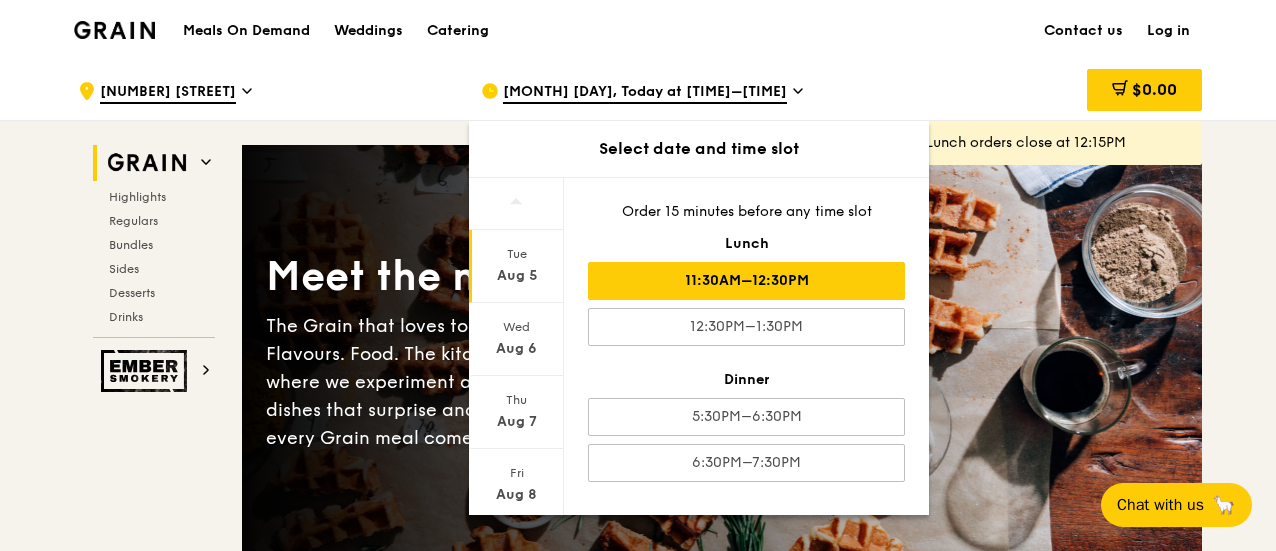 click on "Meals On Demand
Weddings
Catering
Contact us
Log in" at bounding box center (638, 30) 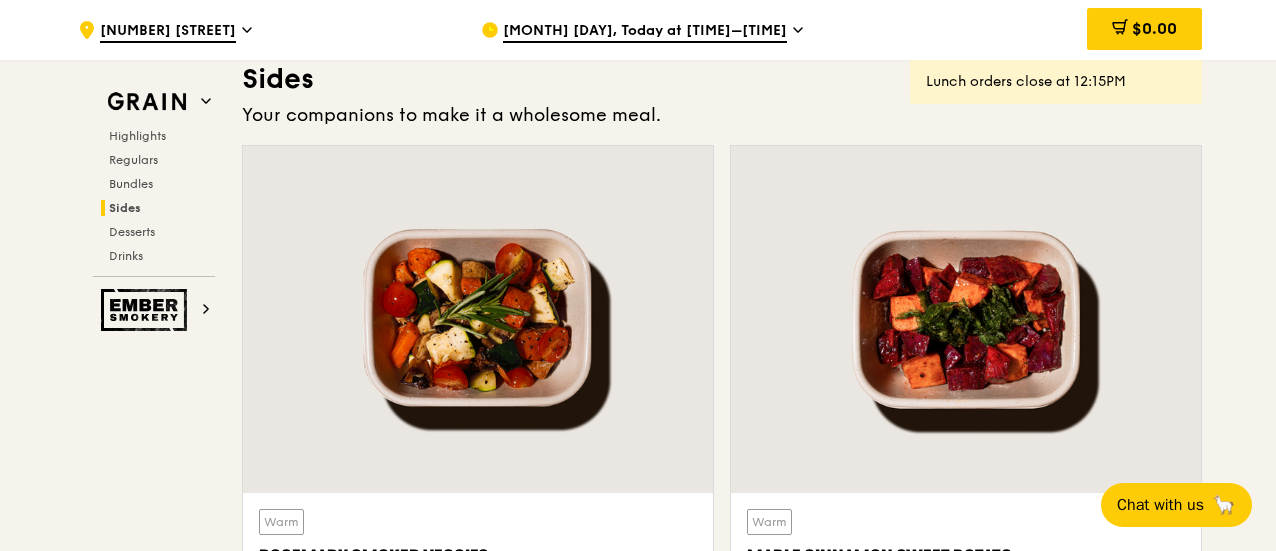 scroll, scrollTop: 4600, scrollLeft: 0, axis: vertical 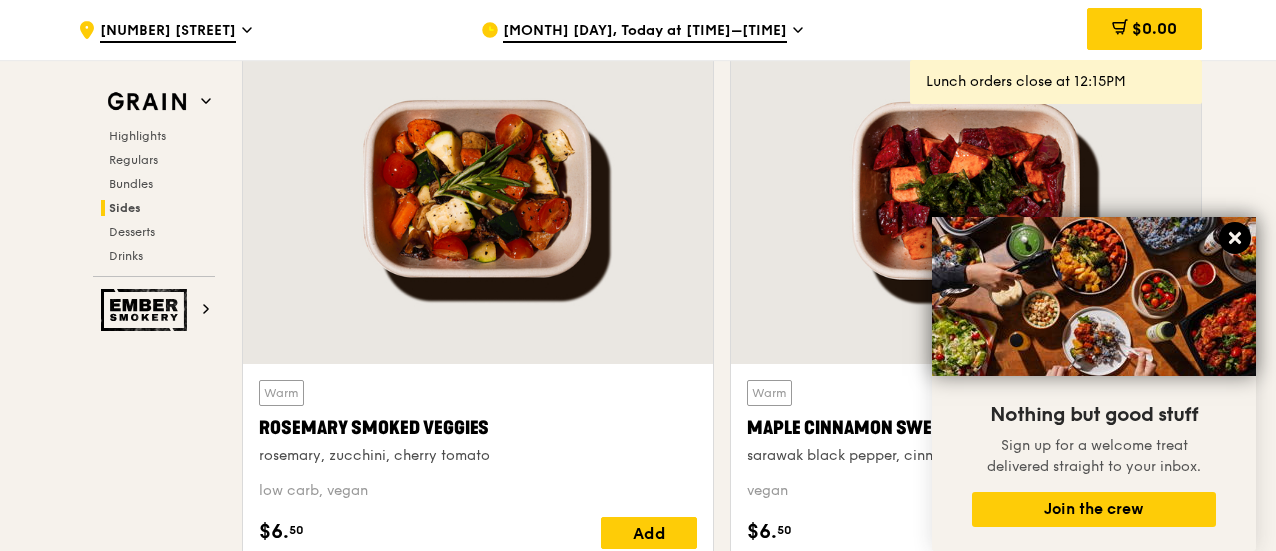 click 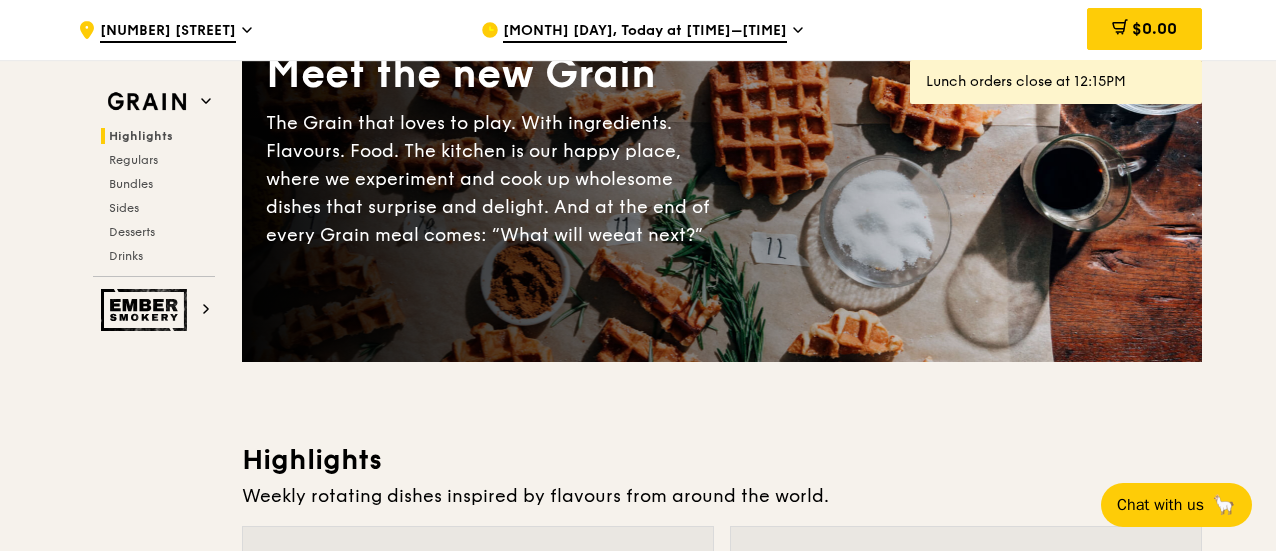 scroll, scrollTop: 0, scrollLeft: 0, axis: both 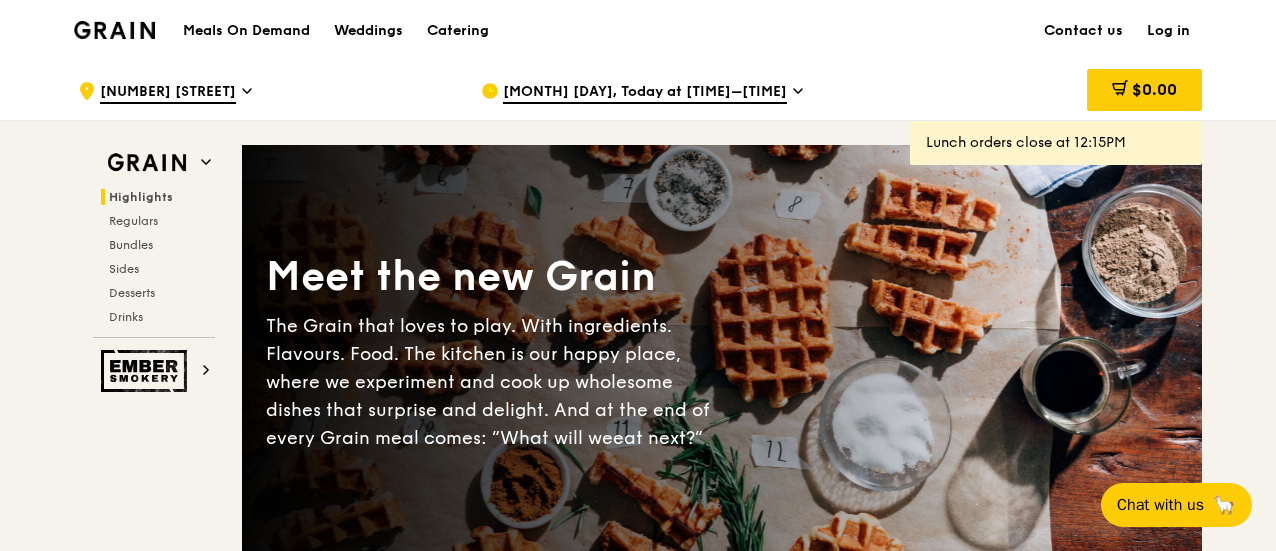click on "Lunch orders close at 12:15PM" at bounding box center [1056, 143] 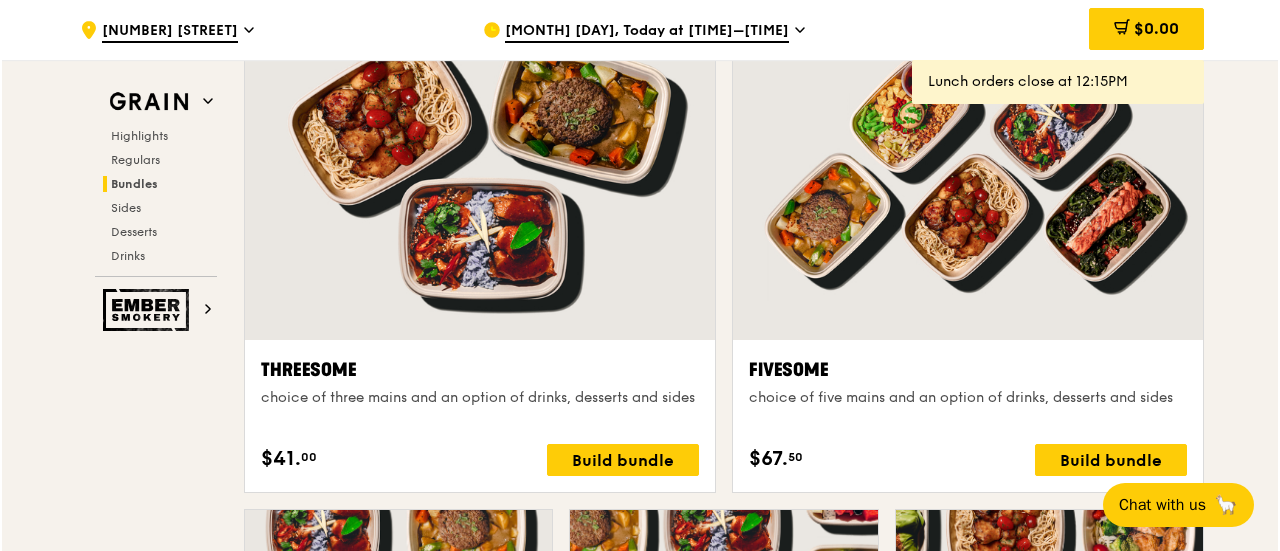 scroll, scrollTop: 3663, scrollLeft: 0, axis: vertical 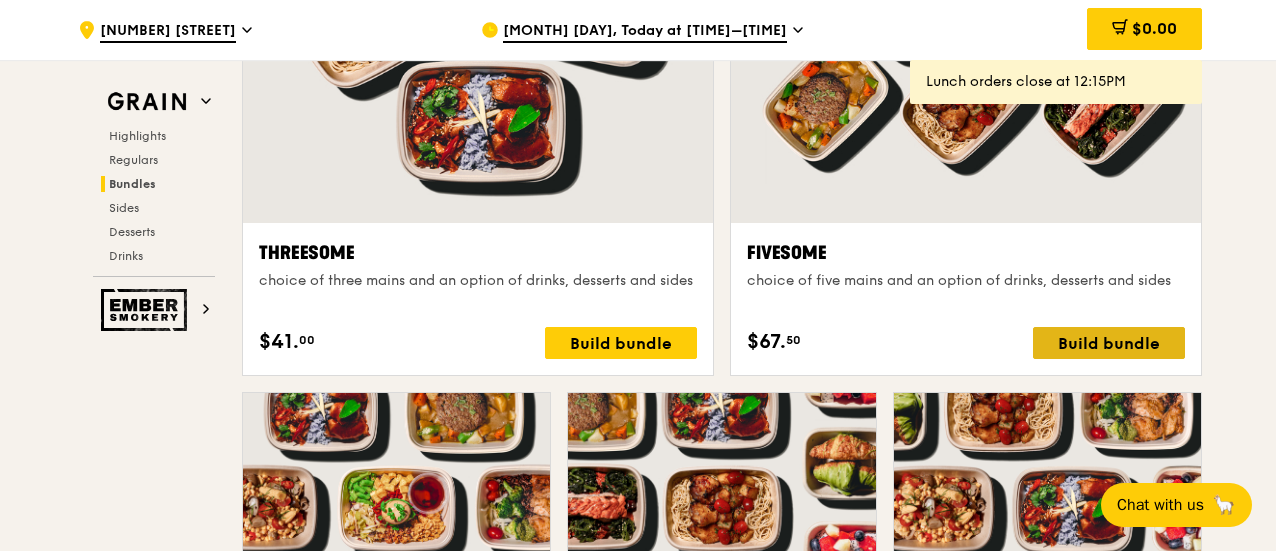 click on "Build bundle" at bounding box center (1109, 343) 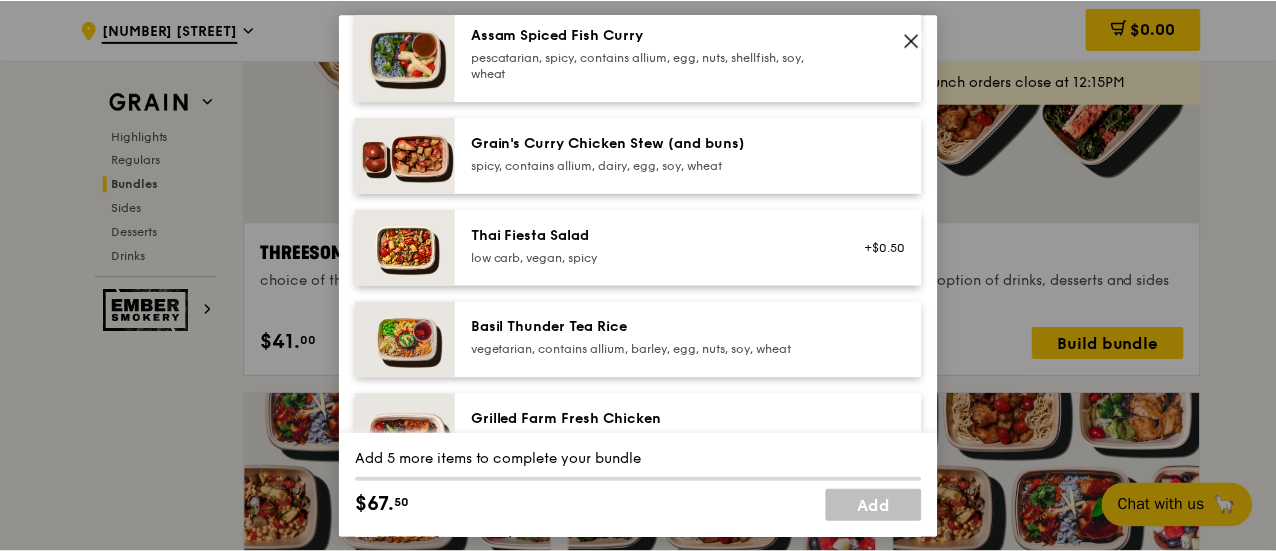 scroll, scrollTop: 0, scrollLeft: 0, axis: both 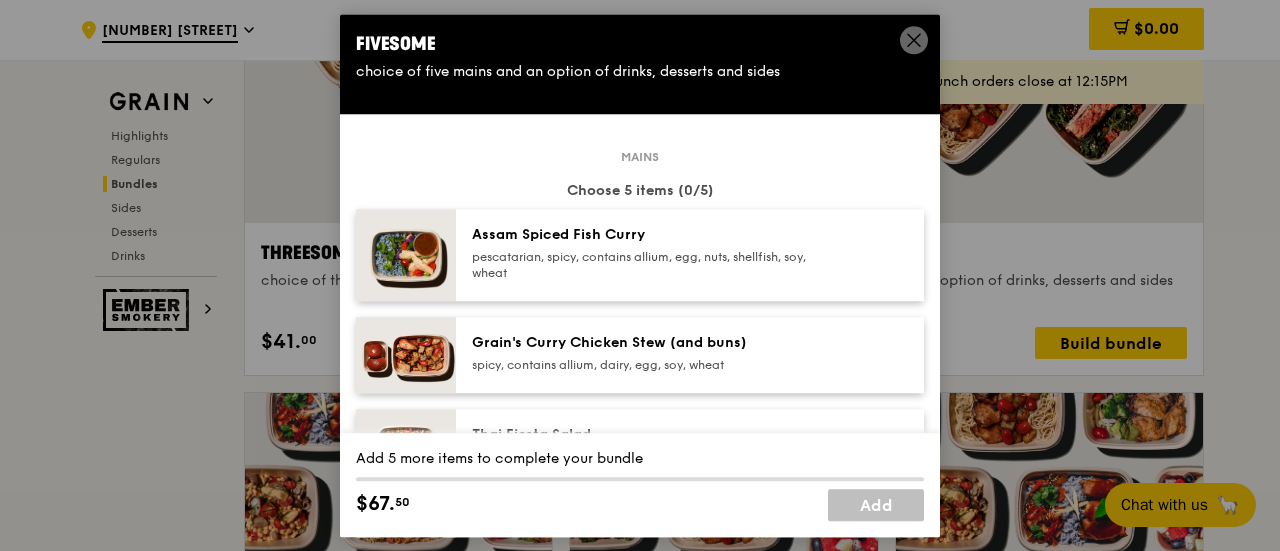 click 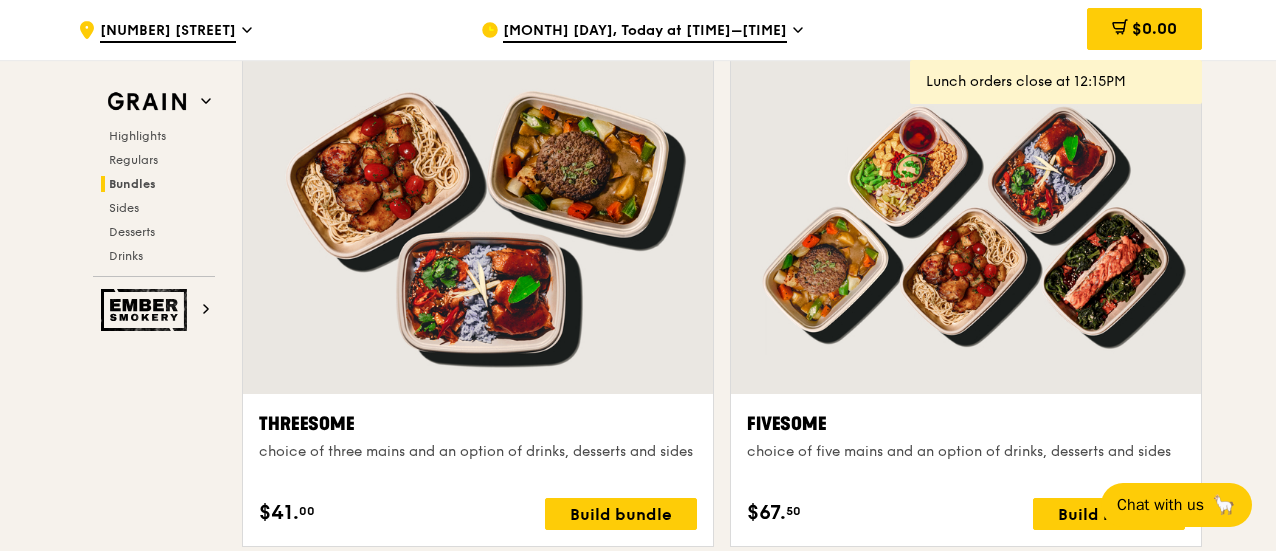 scroll, scrollTop: 3463, scrollLeft: 0, axis: vertical 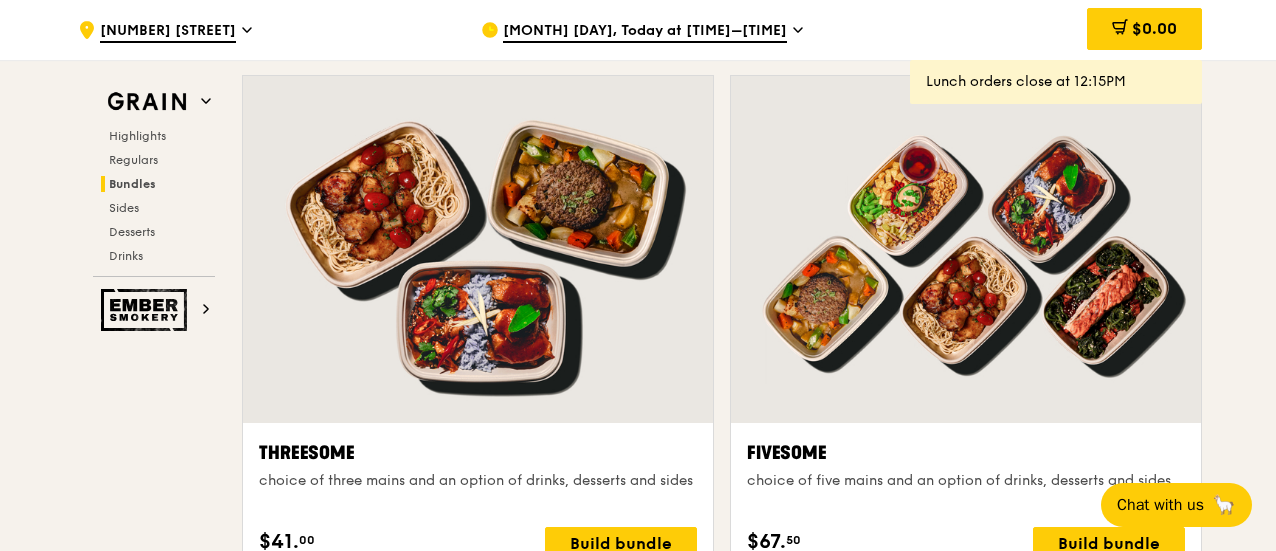 click on ".cls-1 {
fill: none;
stroke: #fff;
stroke-linecap: round;
stroke-linejoin: round;
stroke-width: 1.5px;
}
.cls-2 {
fill: #fecc07;
}
.cls-2, .cls-3 {
stroke-width: 0px;
}
.cls-3 {
fill: #fff;
fill-rule: evenodd;
}
[NUMBER] [STREET]
[MONTH] [DAY], Today at [TIME]–[TIME]
[PRICE]
Lunch orders close at [TIME]
Grain
Highlights
Regulars
Bundles
Sides
Desserts
Drinks
Ember Smokery
Meet the new Grain The Grain that loves to play. With ingredients. Flavours. Food. The kitchen is our happy place, where we experiment and cook up wholesome dishes that surprise and delight. And at the end of every Grain meal comes: “What will we  eat next?”
Highlights
Warm" at bounding box center [638, 814] 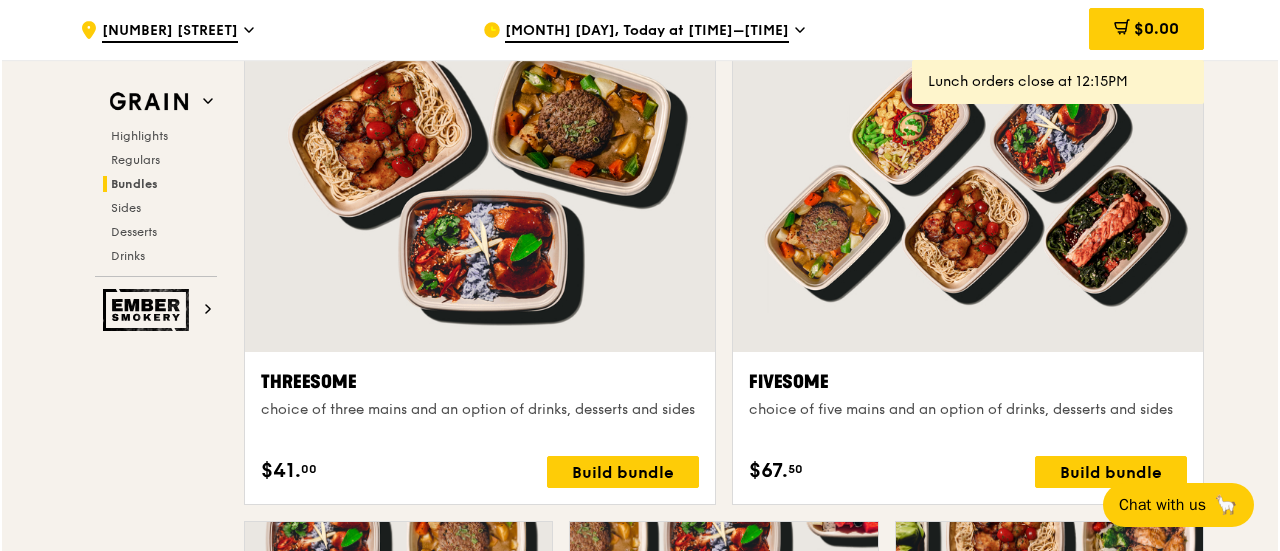 scroll, scrollTop: 3563, scrollLeft: 0, axis: vertical 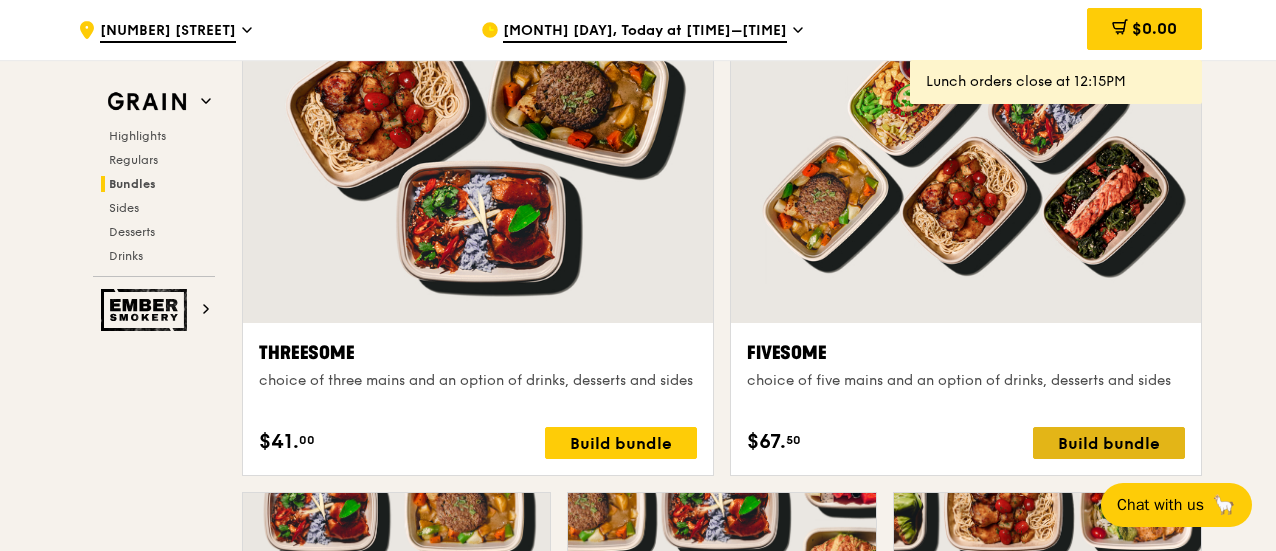 click on "Build bundle" at bounding box center [1109, 443] 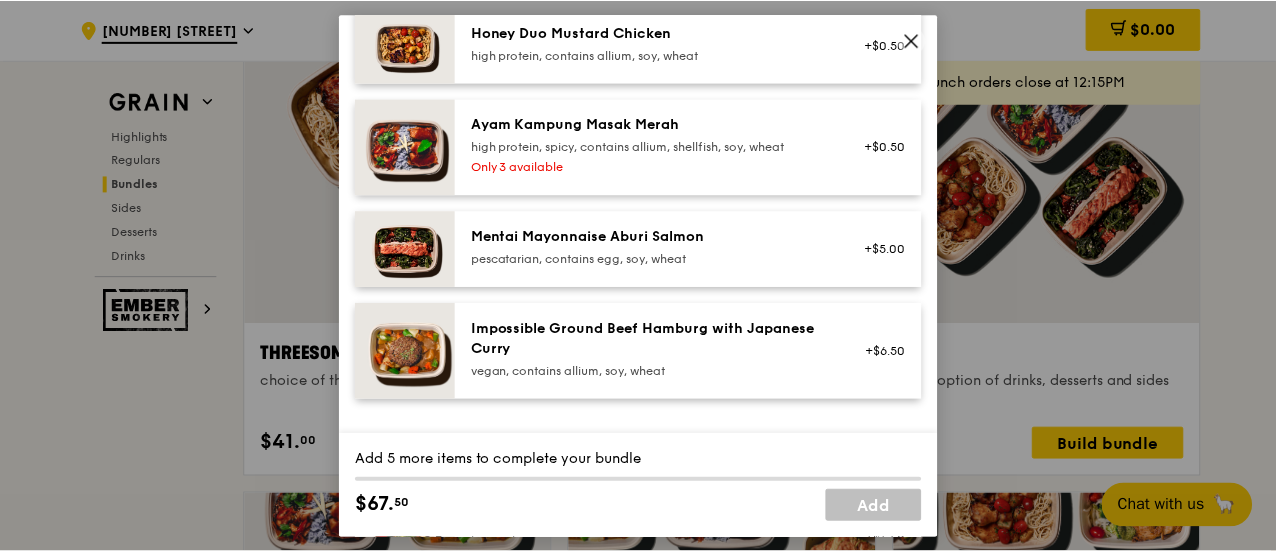 scroll, scrollTop: 800, scrollLeft: 0, axis: vertical 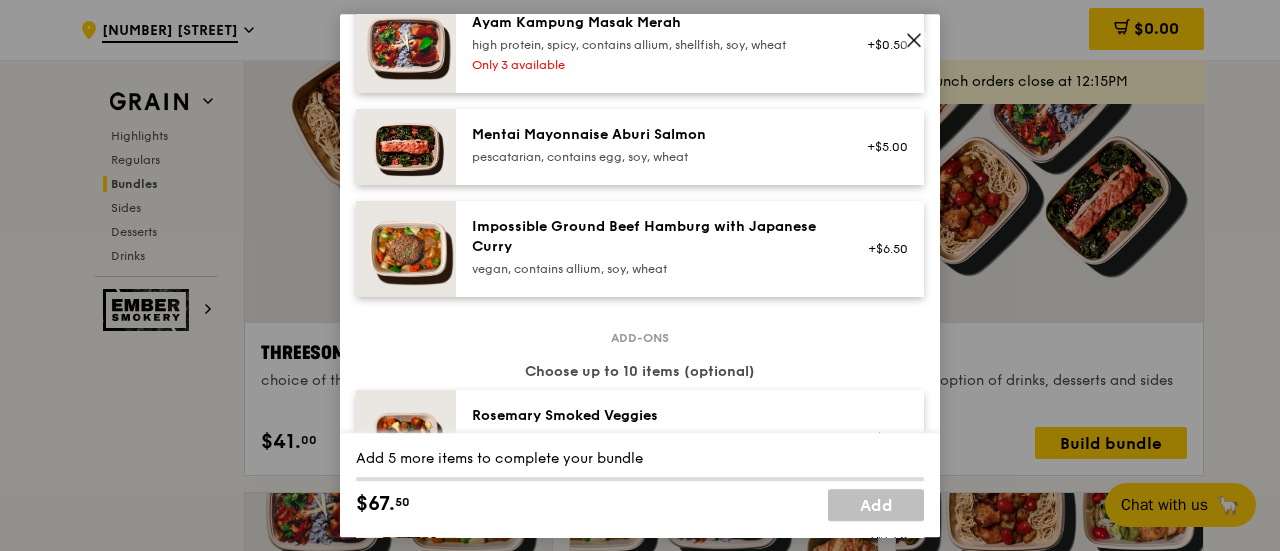 click 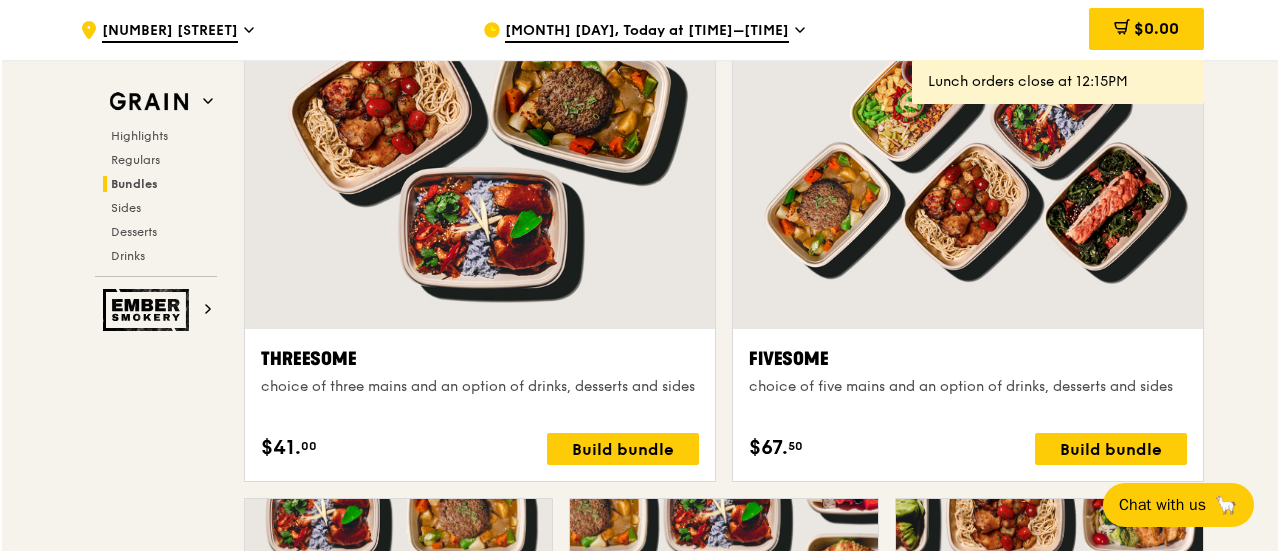 scroll, scrollTop: 3563, scrollLeft: 0, axis: vertical 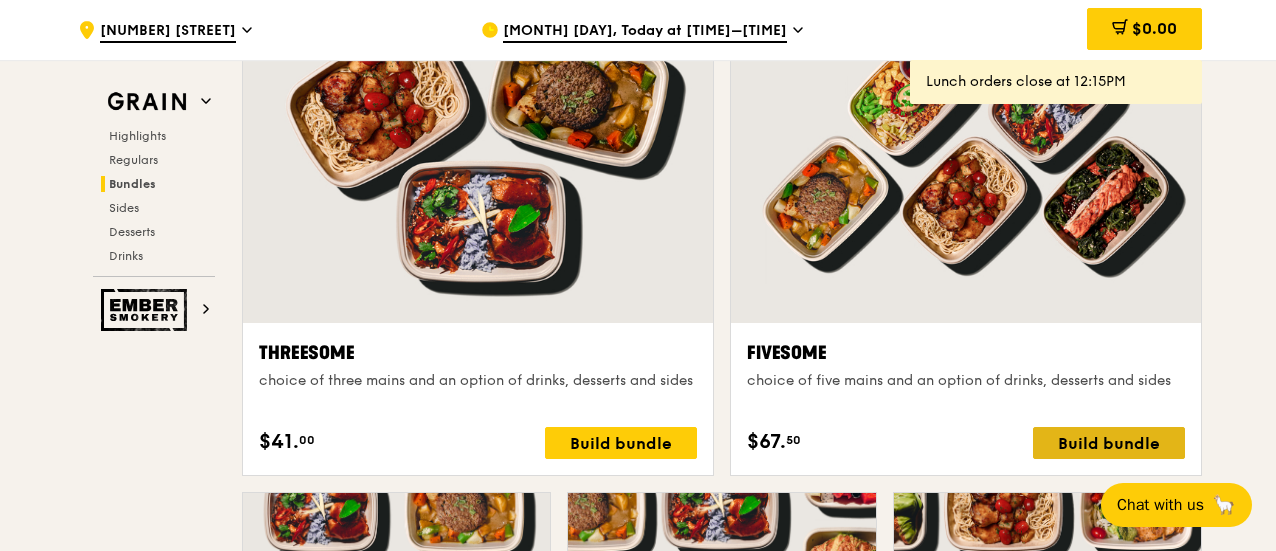 click on "Build bundle" at bounding box center [1109, 443] 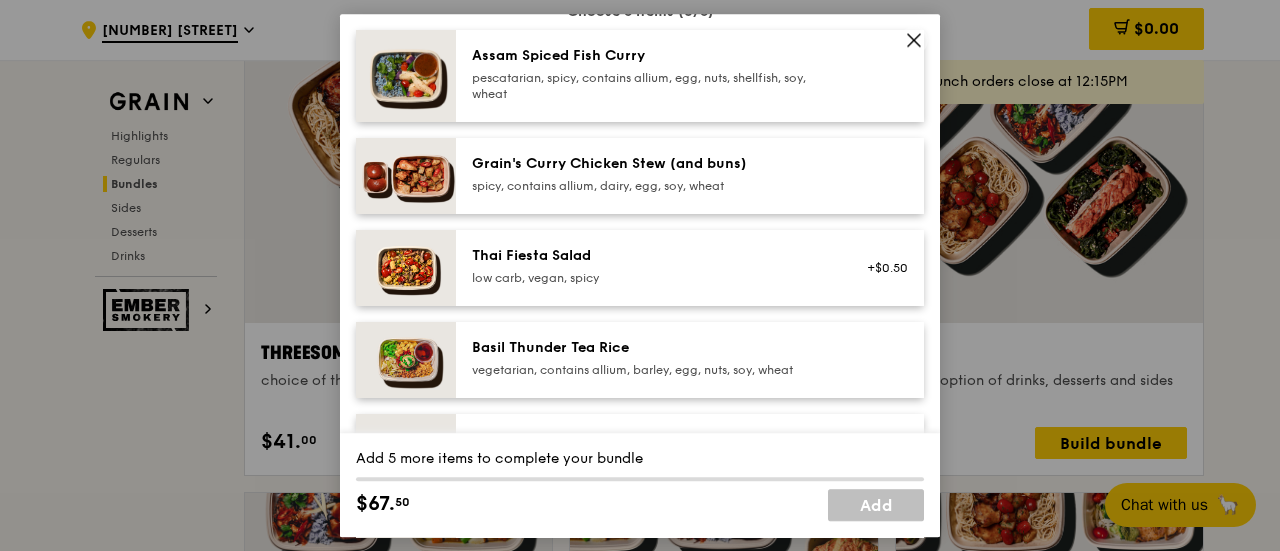 scroll, scrollTop: 178, scrollLeft: 0, axis: vertical 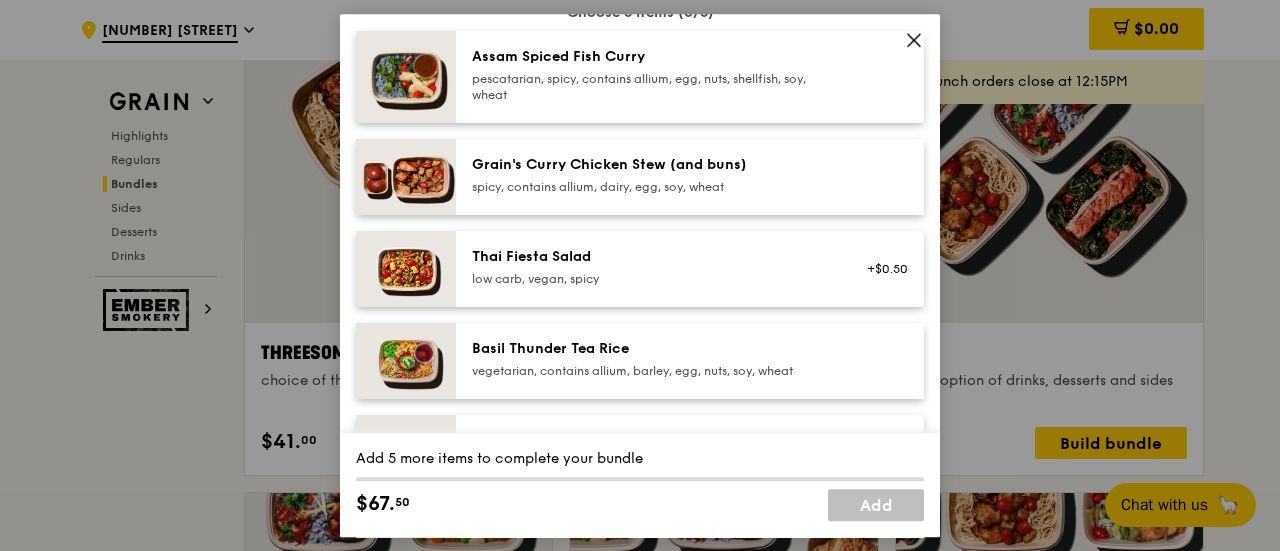 click on "vegetarian, contains allium, barley, egg, nuts, soy, wheat" at bounding box center [651, 371] 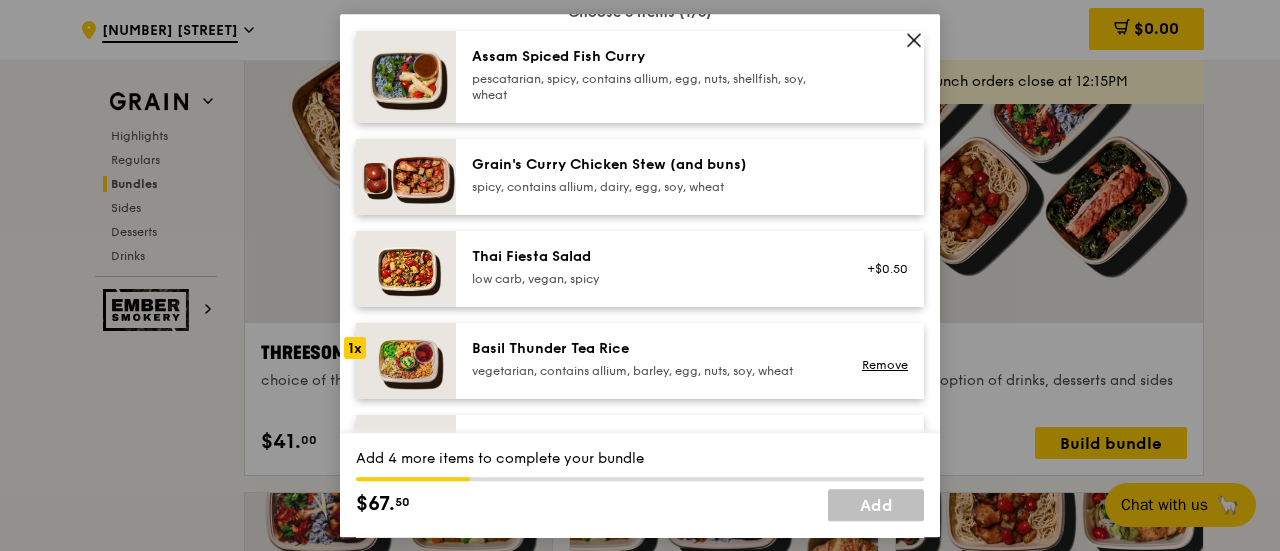 drag, startPoint x: 592, startPoint y: 343, endPoint x: 608, endPoint y: 343, distance: 16 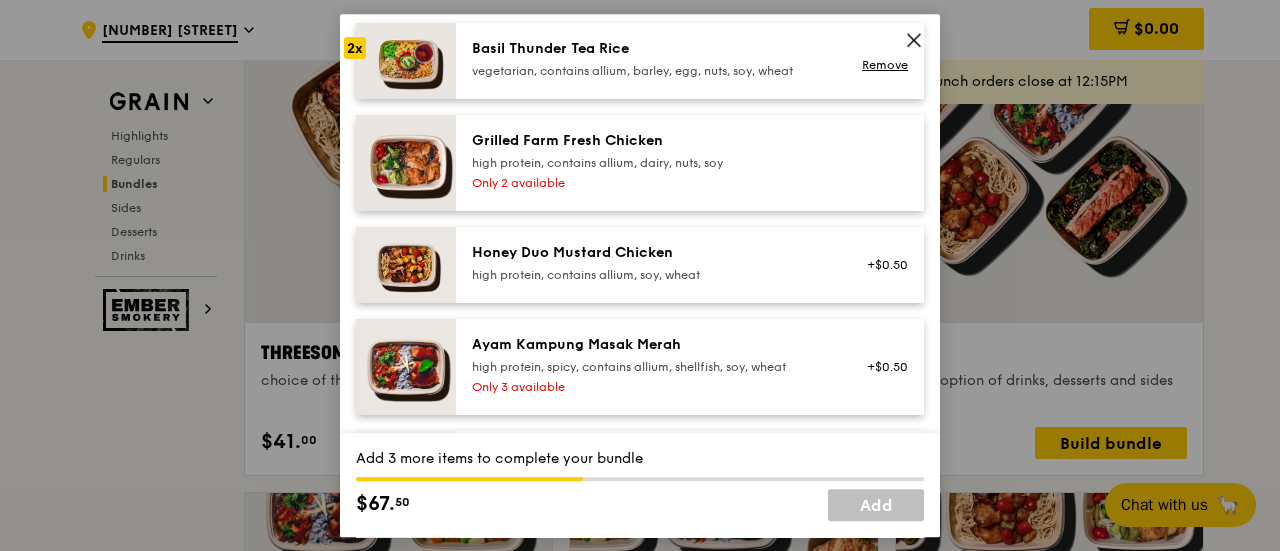 scroll, scrollTop: 378, scrollLeft: 0, axis: vertical 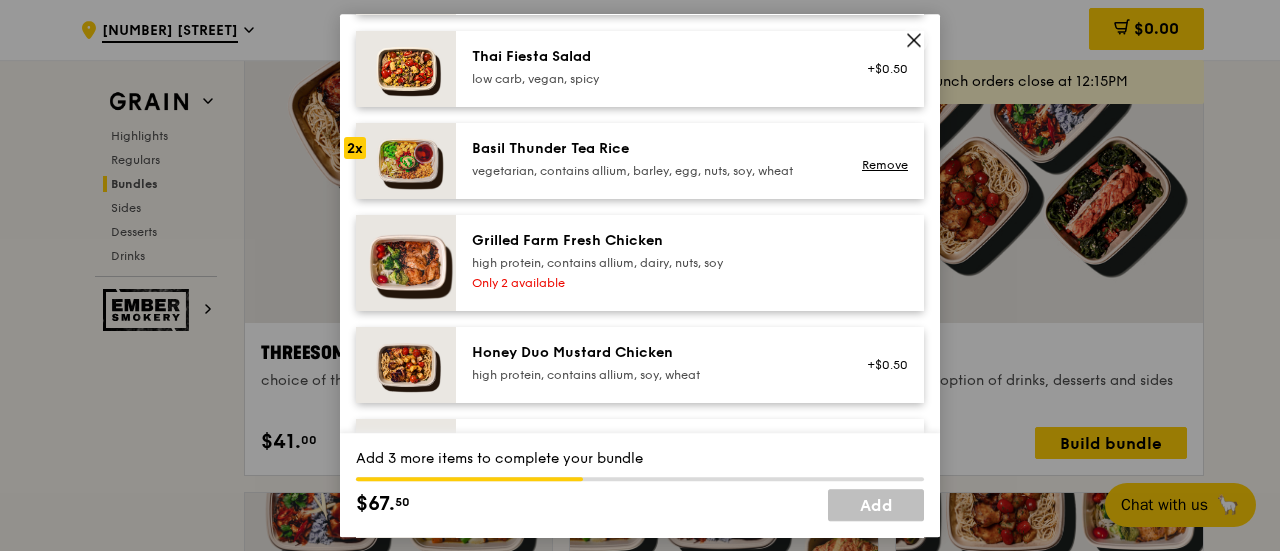 click on "high protein, contains allium, dairy, nuts, soy" at bounding box center [651, 263] 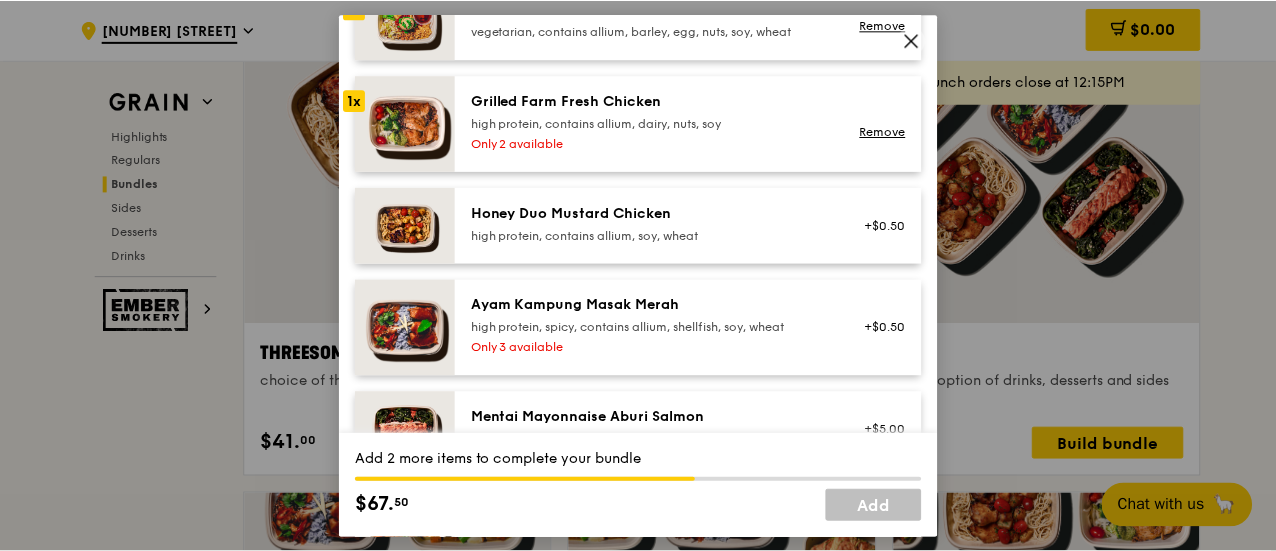 scroll, scrollTop: 478, scrollLeft: 0, axis: vertical 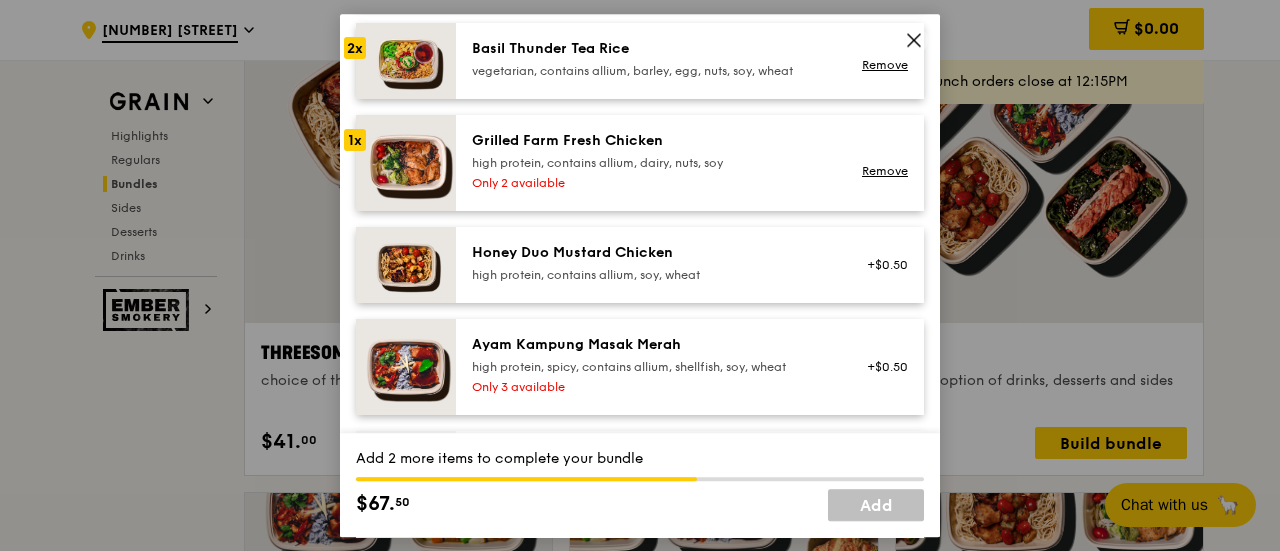 click on "high protein, contains allium, soy, wheat" at bounding box center [651, 275] 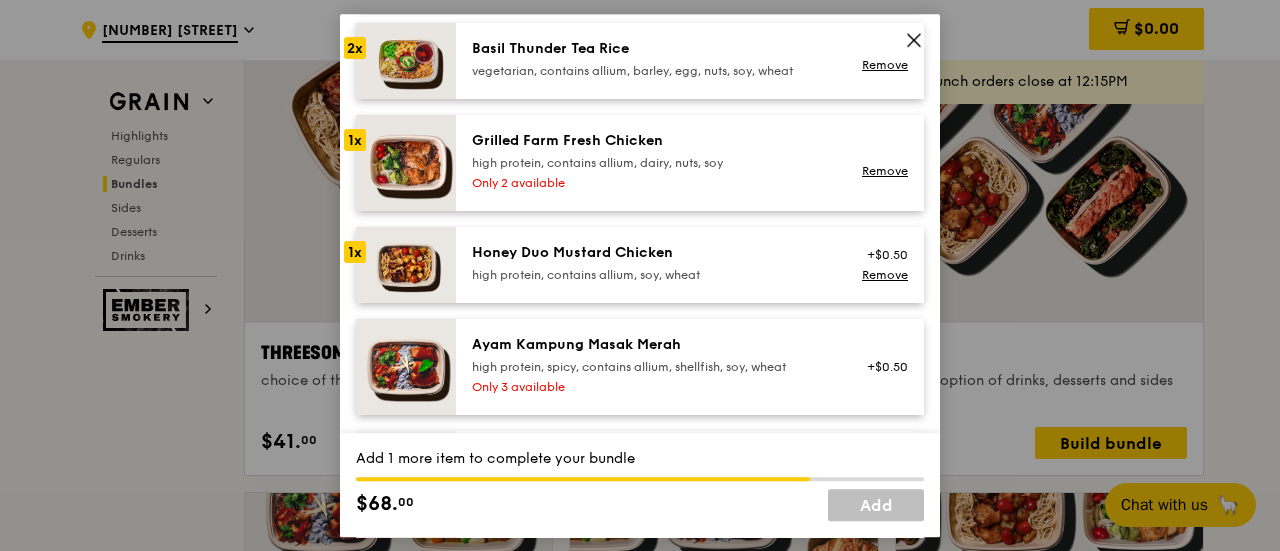 click on "high protein, spicy, contains allium, shellfish, soy, wheat" at bounding box center (651, 367) 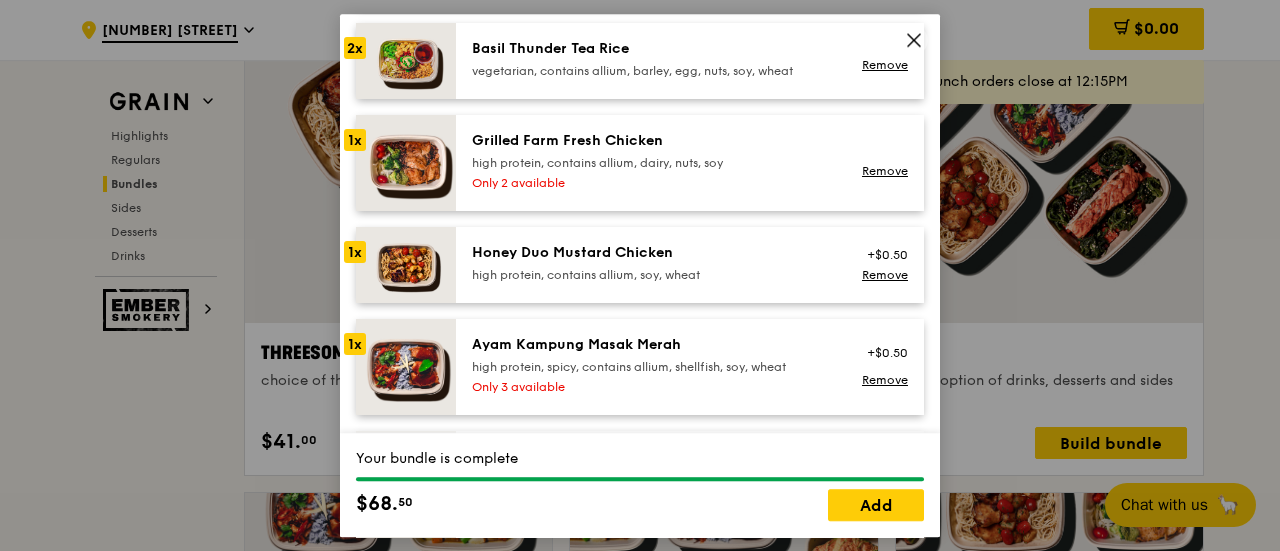 drag, startPoint x: 864, startPoint y: 519, endPoint x: 984, endPoint y: 419, distance: 156.20499 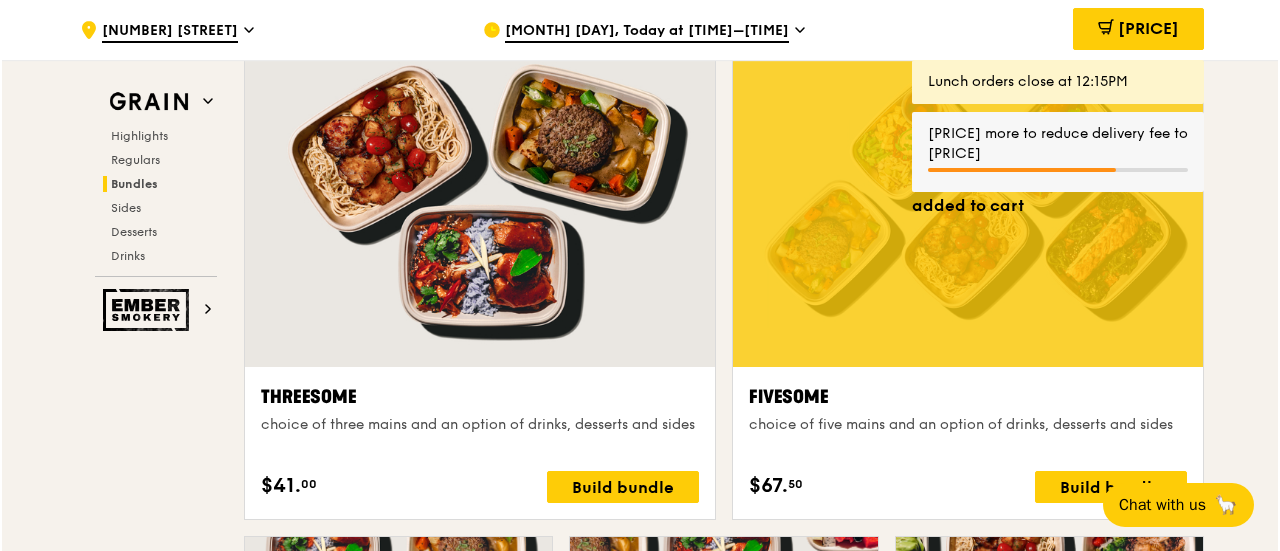 scroll, scrollTop: 3563, scrollLeft: 0, axis: vertical 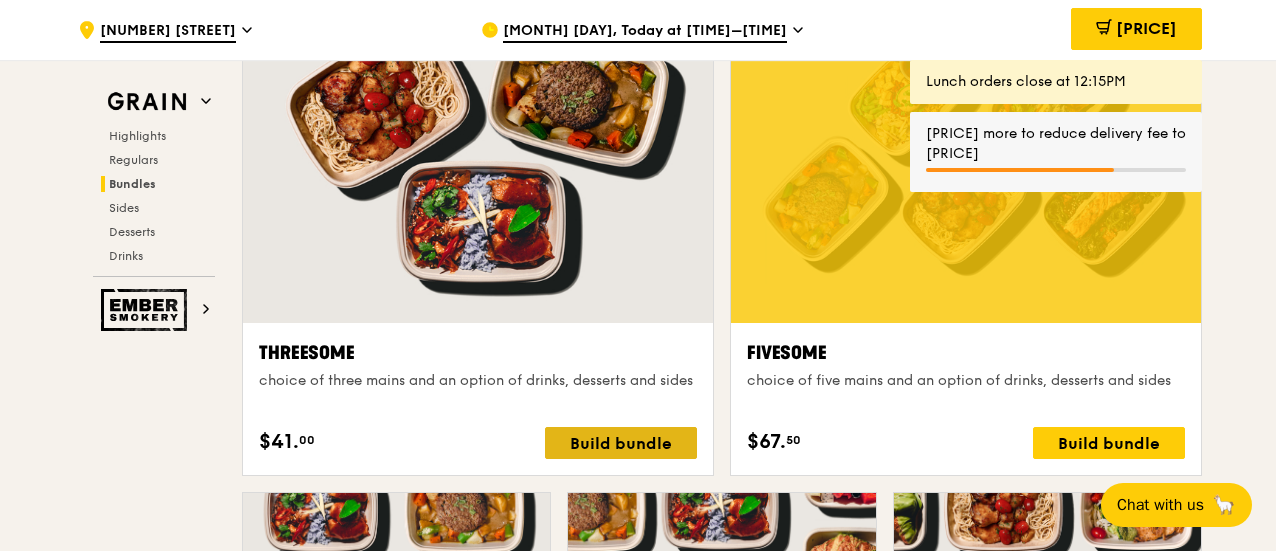 click on "Build bundle" at bounding box center (621, 443) 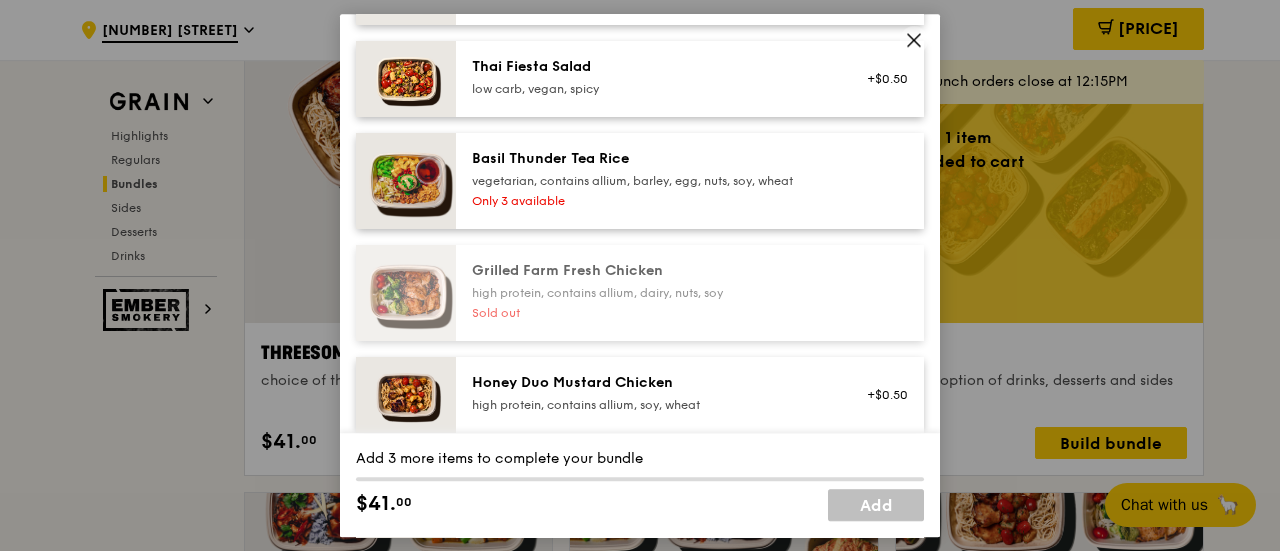 scroll, scrollTop: 400, scrollLeft: 0, axis: vertical 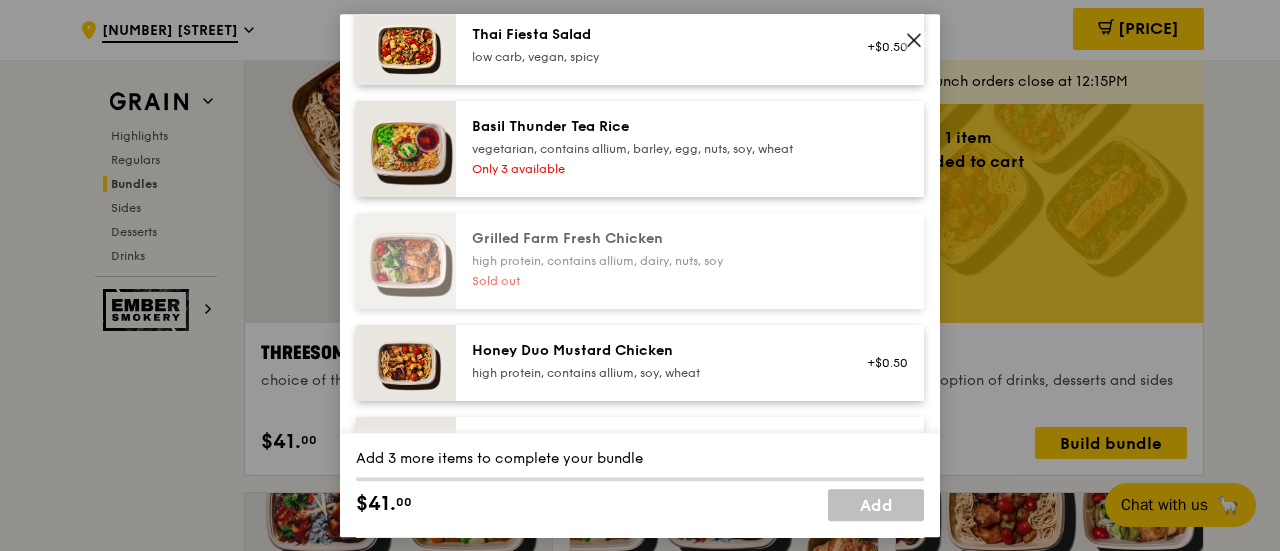 click on "high protein, contains allium, soy, wheat" at bounding box center (651, 373) 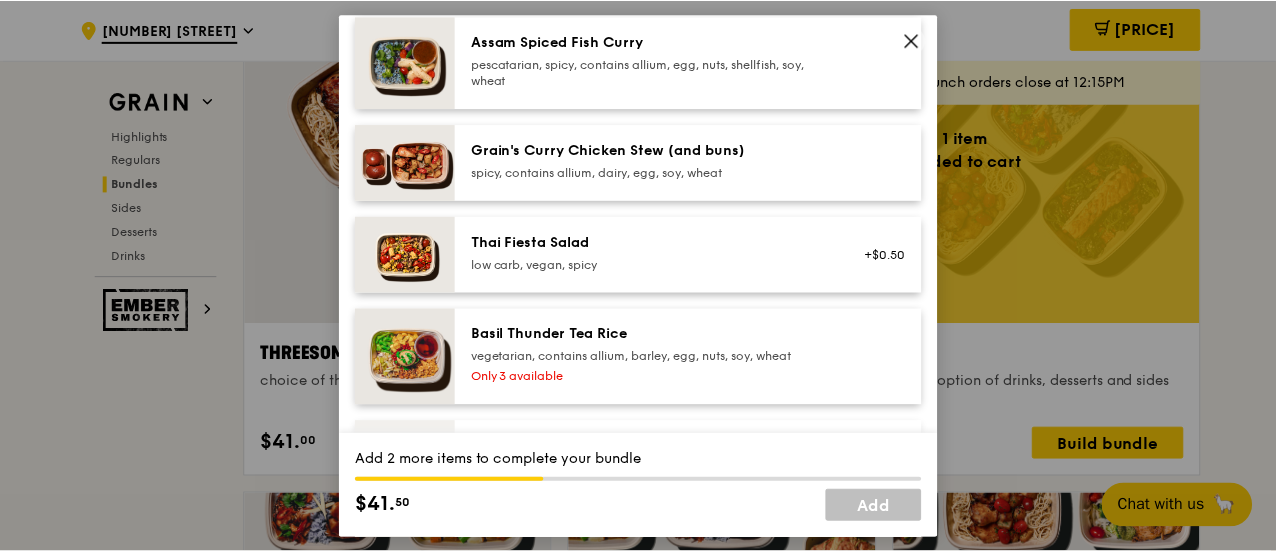 scroll, scrollTop: 185, scrollLeft: 0, axis: vertical 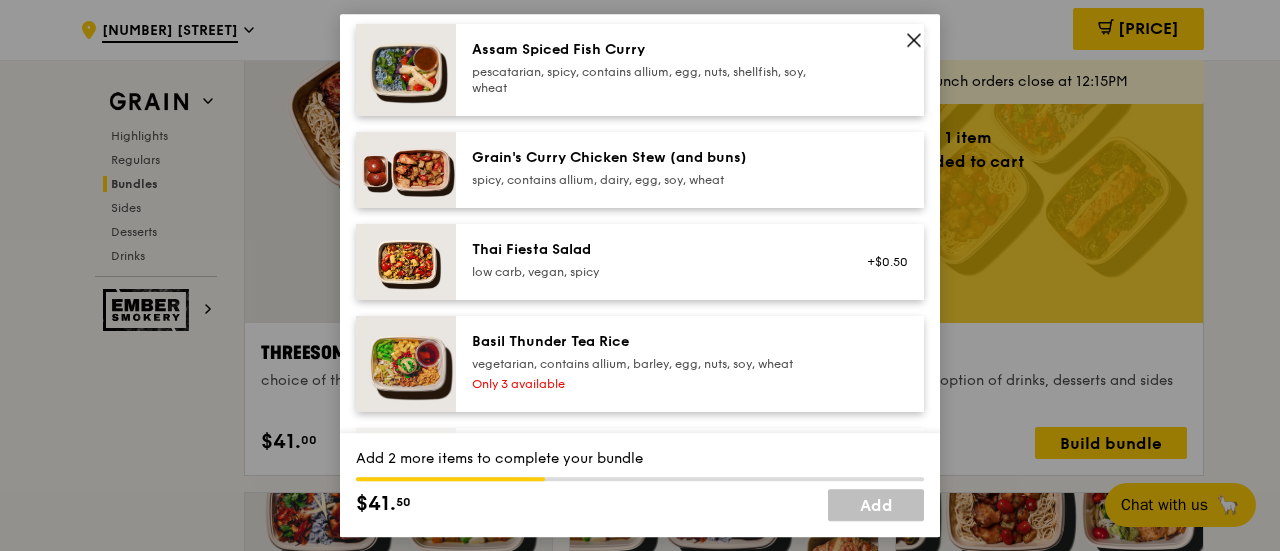 click on "spicy, contains allium, dairy, egg, soy, wheat" at bounding box center [651, 180] 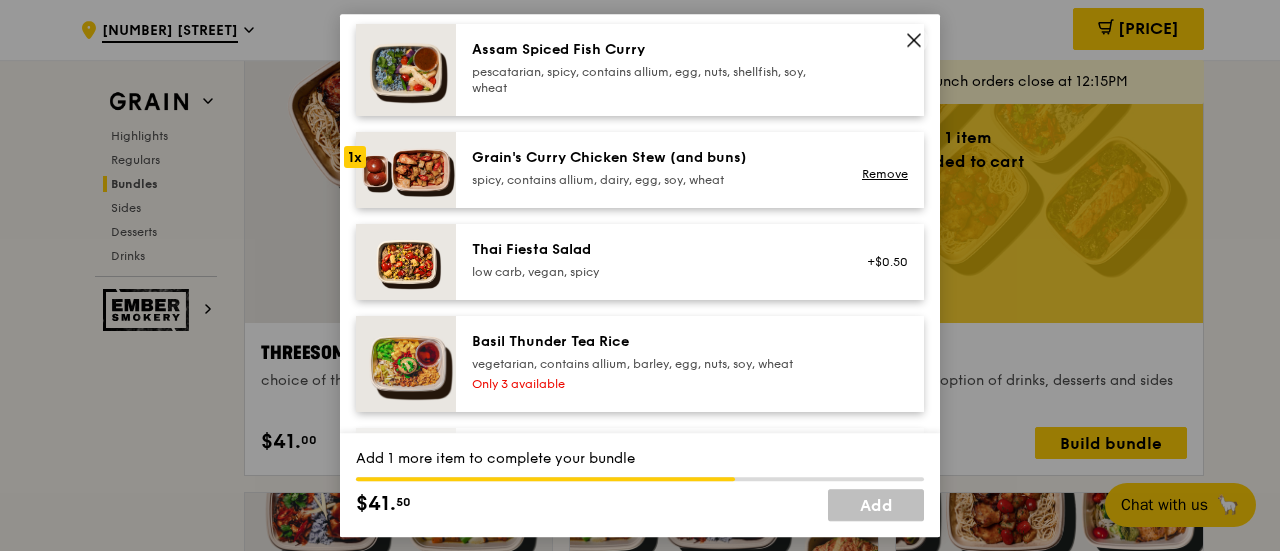 click on "pescatarian, spicy, contains allium, egg, nuts, shellfish, soy, wheat" at bounding box center [651, 80] 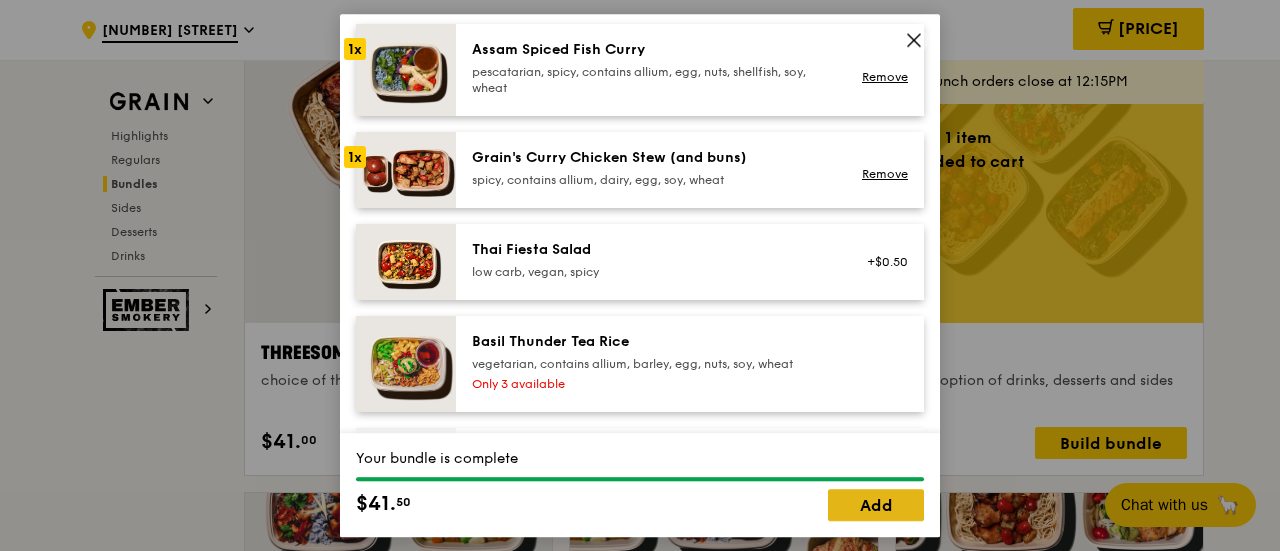 click on "Add" at bounding box center (876, 505) 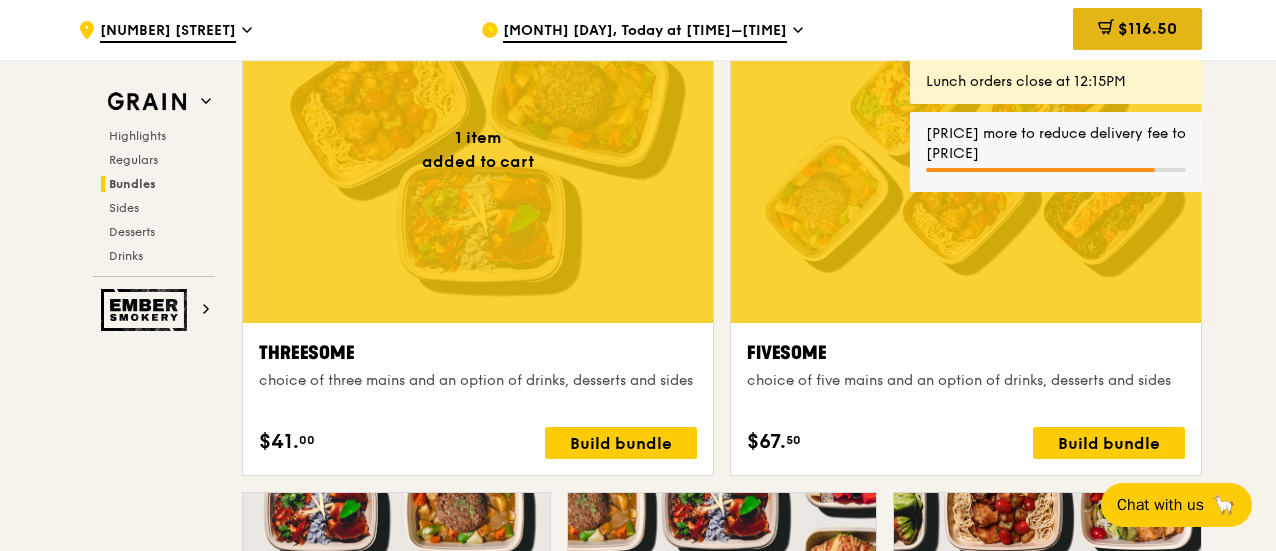 click on "$116.50" at bounding box center [1147, 28] 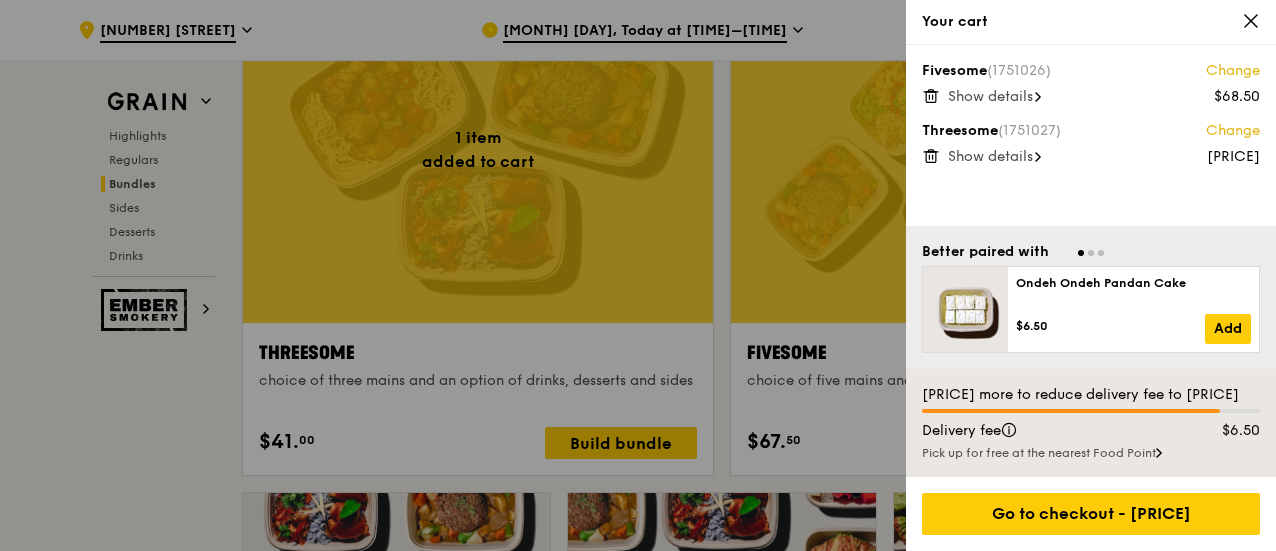 click on "Fivesome
([NUMBER])
Change
[PRICE]
Show details
Threesome
([NUMBER])
Change
[PRICE]
Show details" at bounding box center [1091, 135] 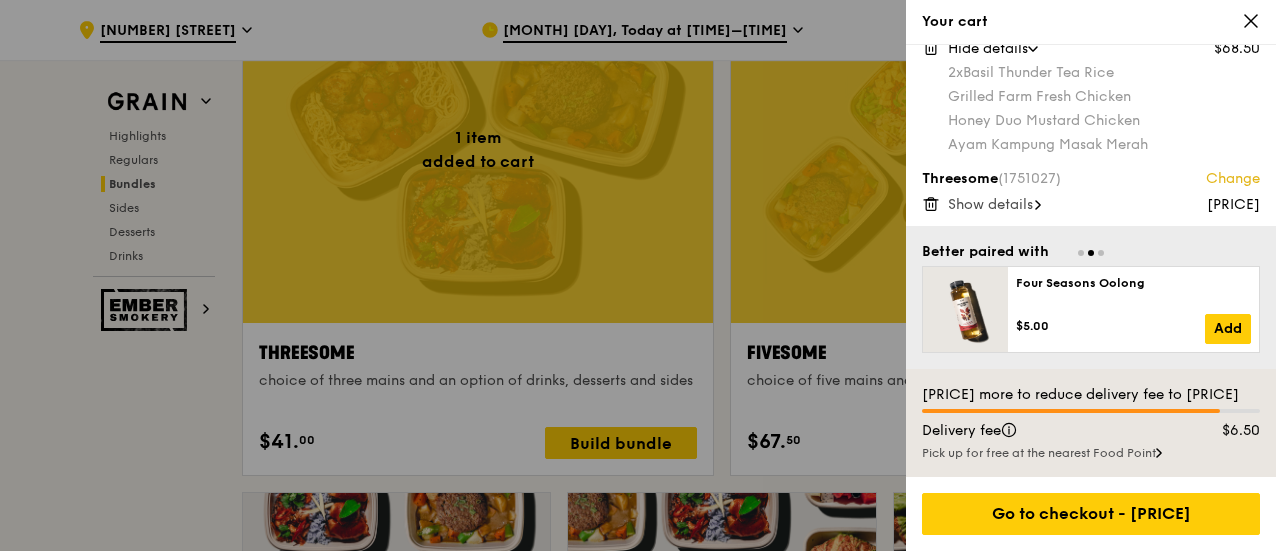 click on "Show details" at bounding box center (990, 204) 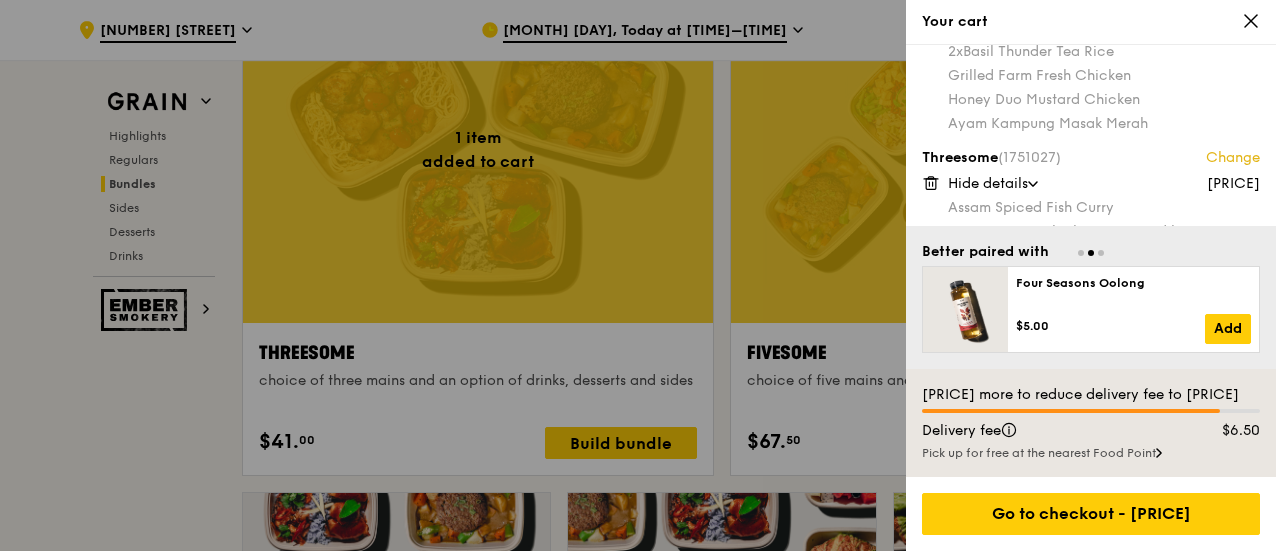 scroll, scrollTop: 100, scrollLeft: 0, axis: vertical 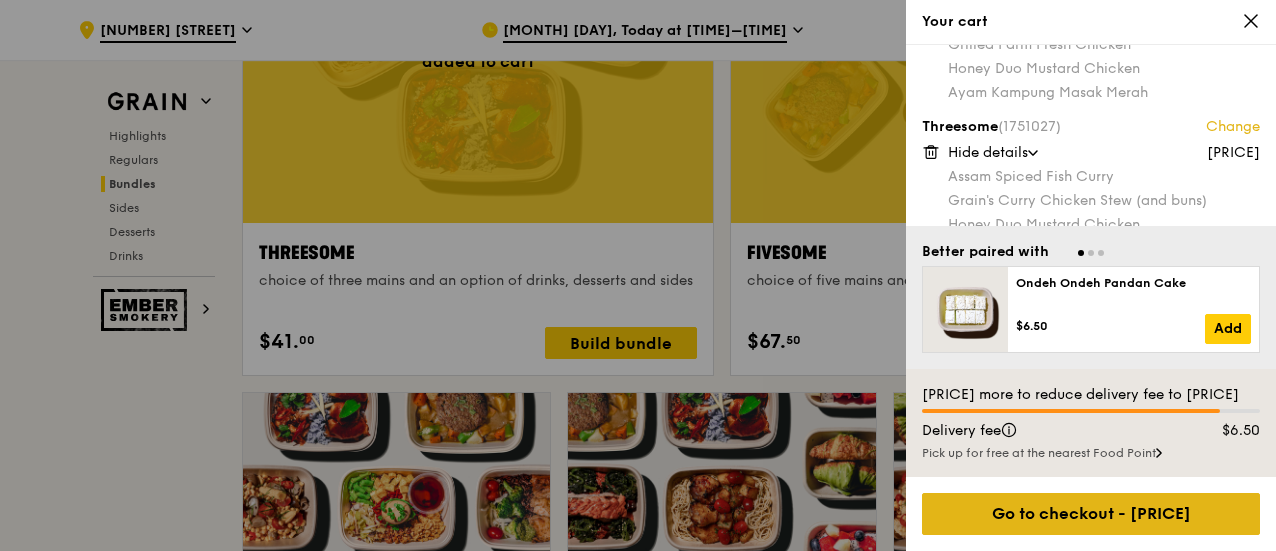 click on "Go to checkout - [PRICE]" at bounding box center [1091, 514] 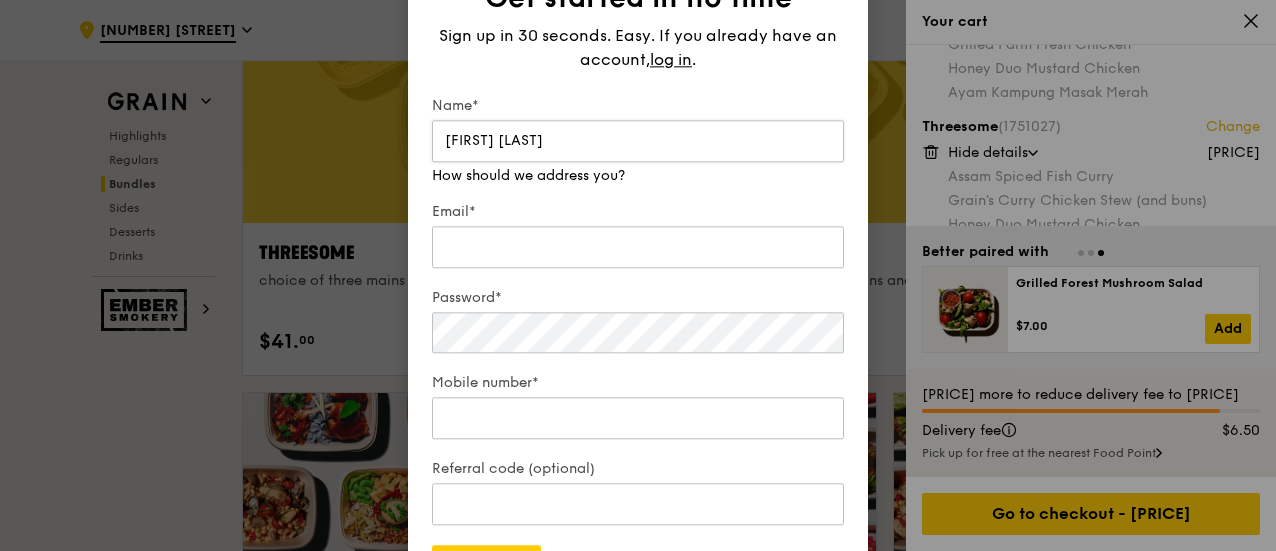 type on "[FIRST] [LAST]" 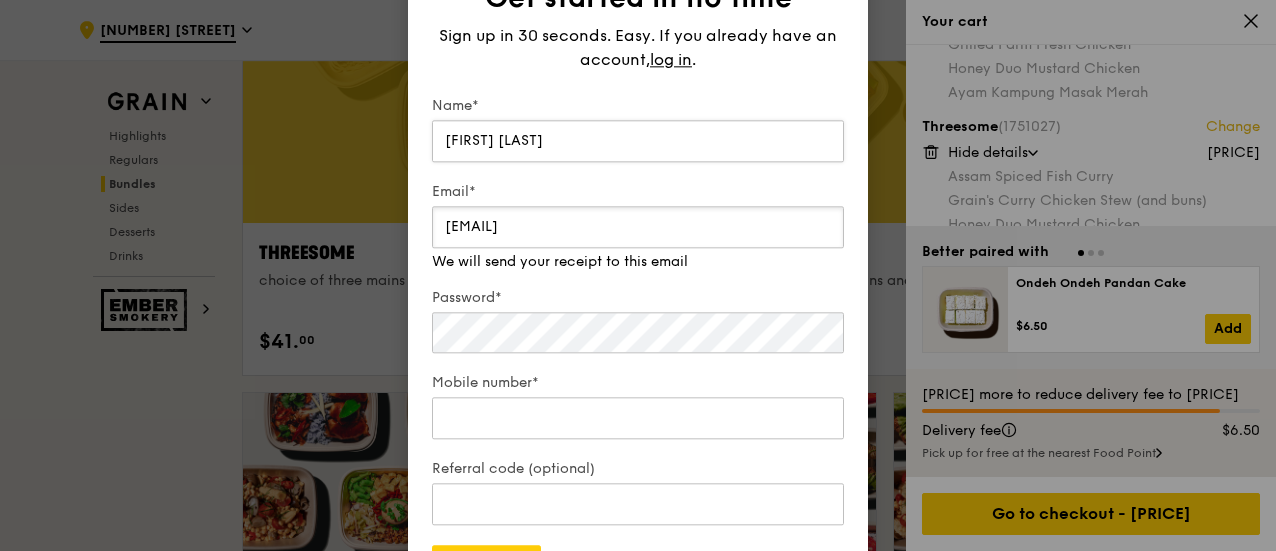 type on "[EMAIL]" 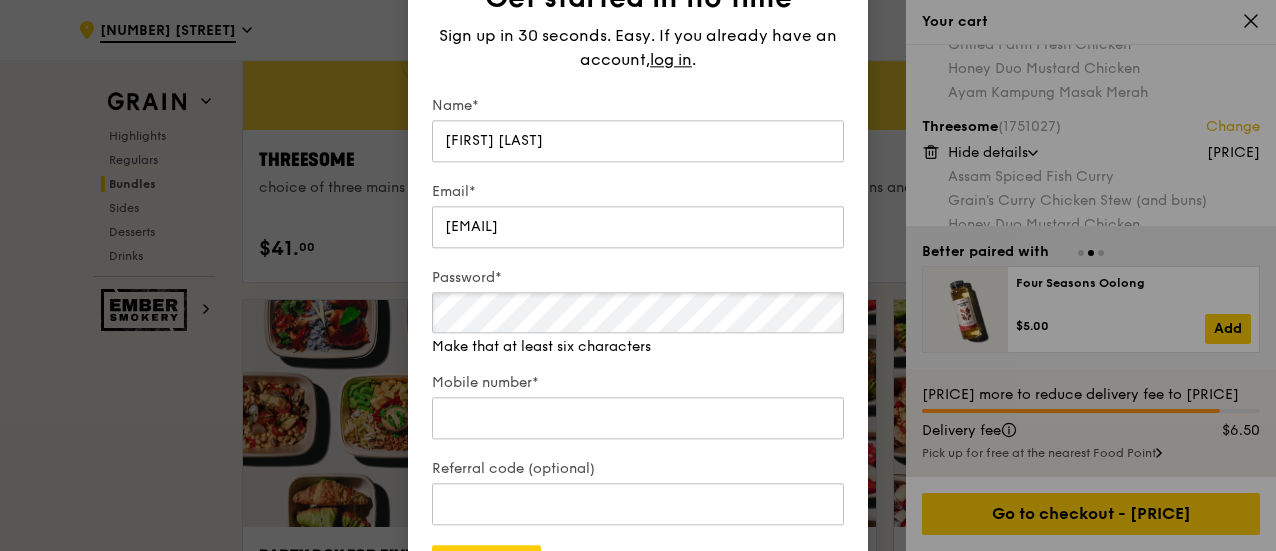scroll, scrollTop: 3763, scrollLeft: 0, axis: vertical 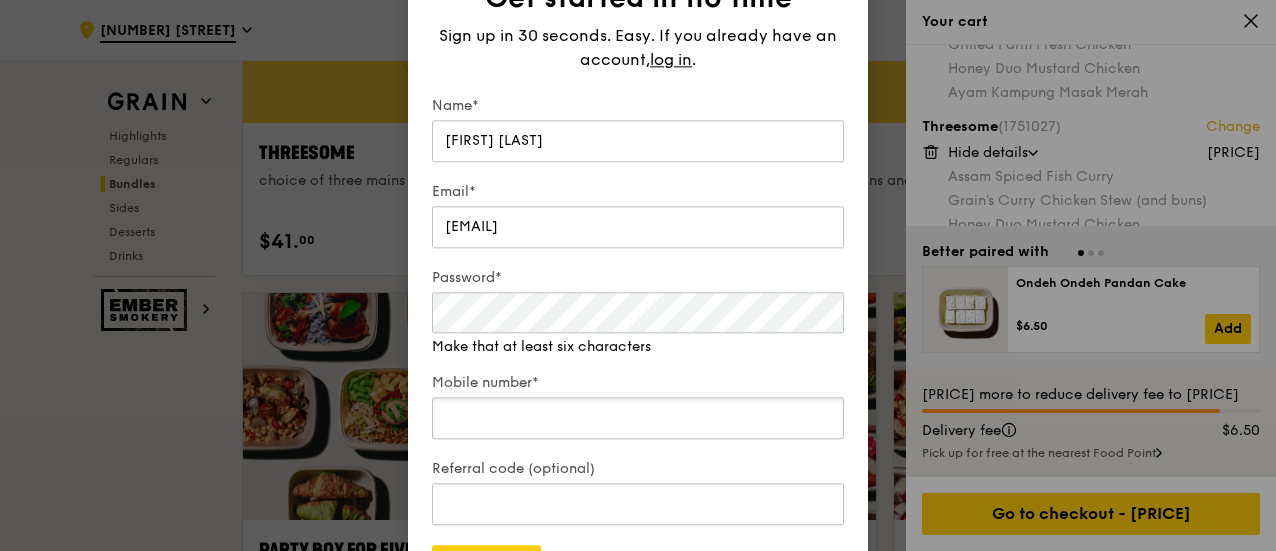 click on "Mobile number*" at bounding box center (638, 408) 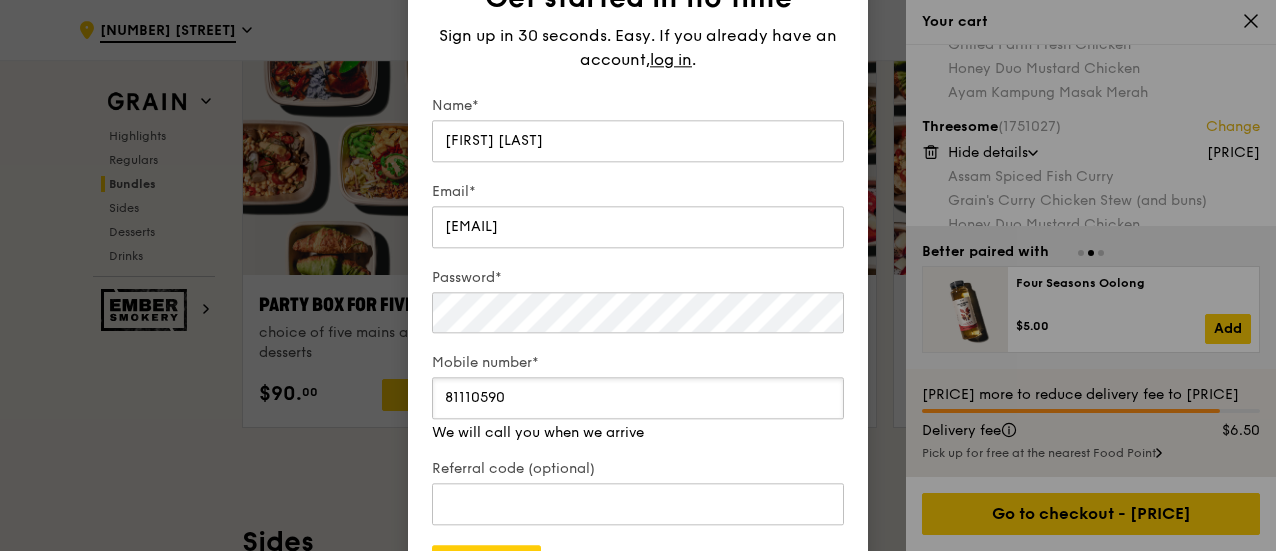 scroll, scrollTop: 4063, scrollLeft: 0, axis: vertical 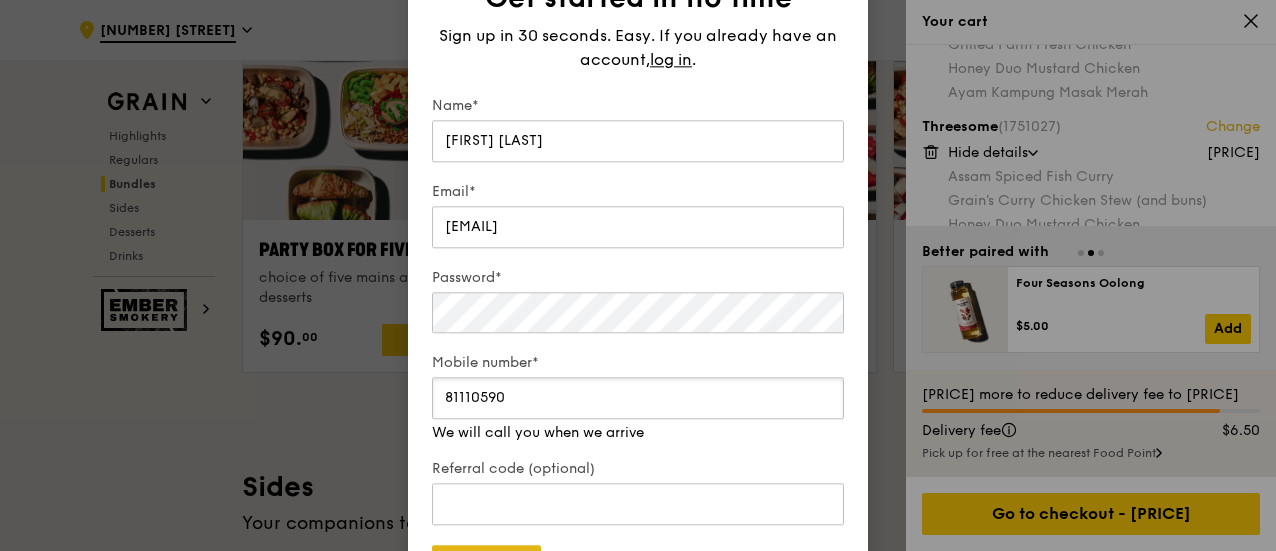 type on "81110590" 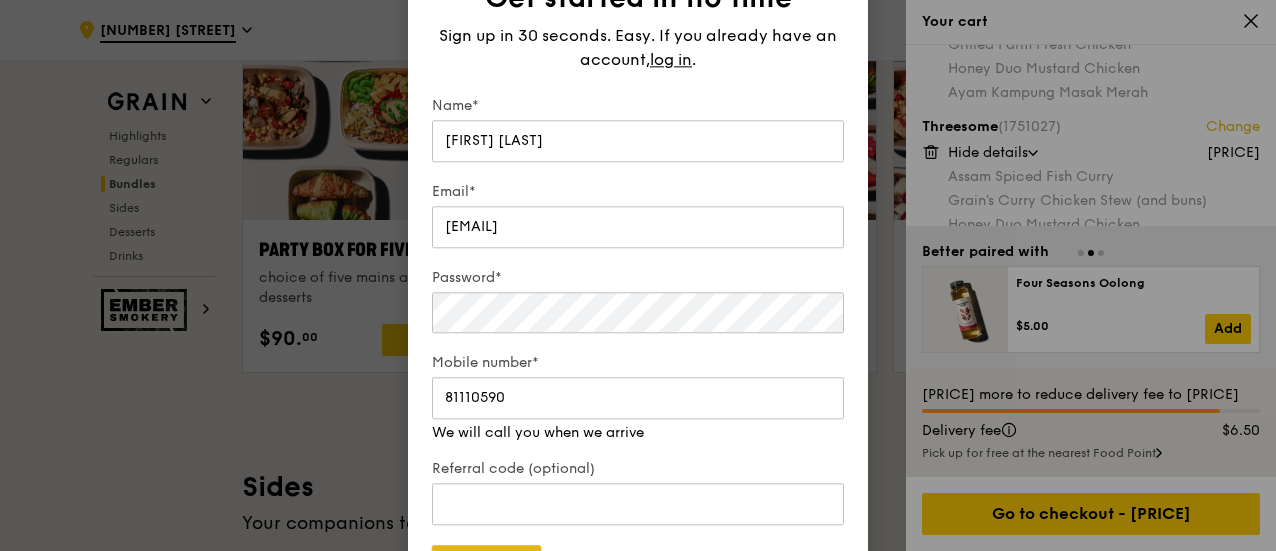 click on "Sign up" at bounding box center (486, 566) 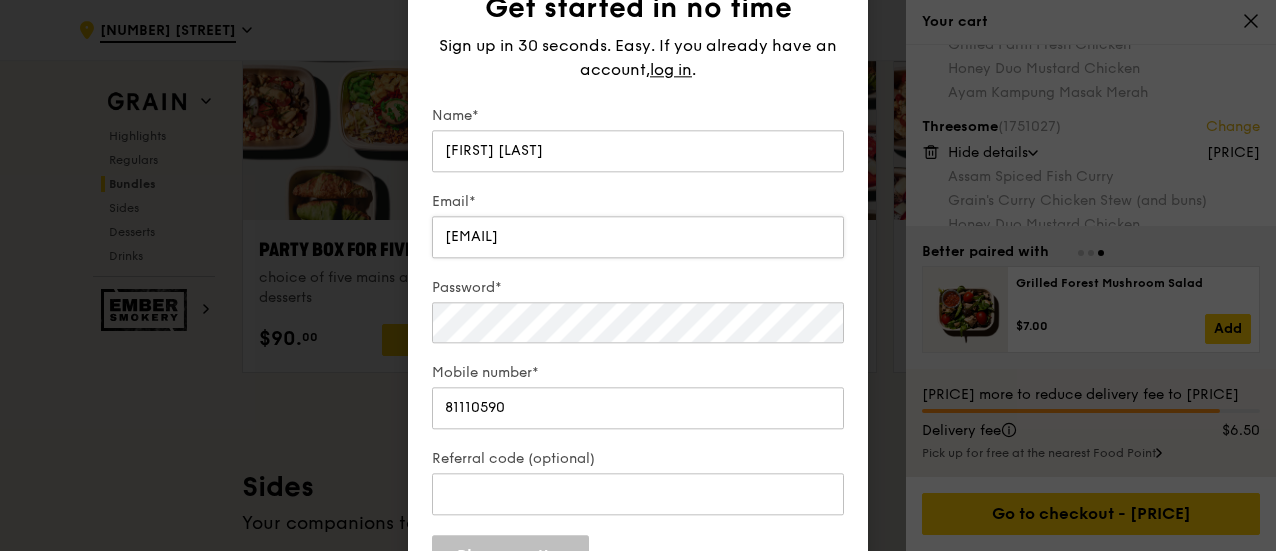scroll, scrollTop: 3863, scrollLeft: 0, axis: vertical 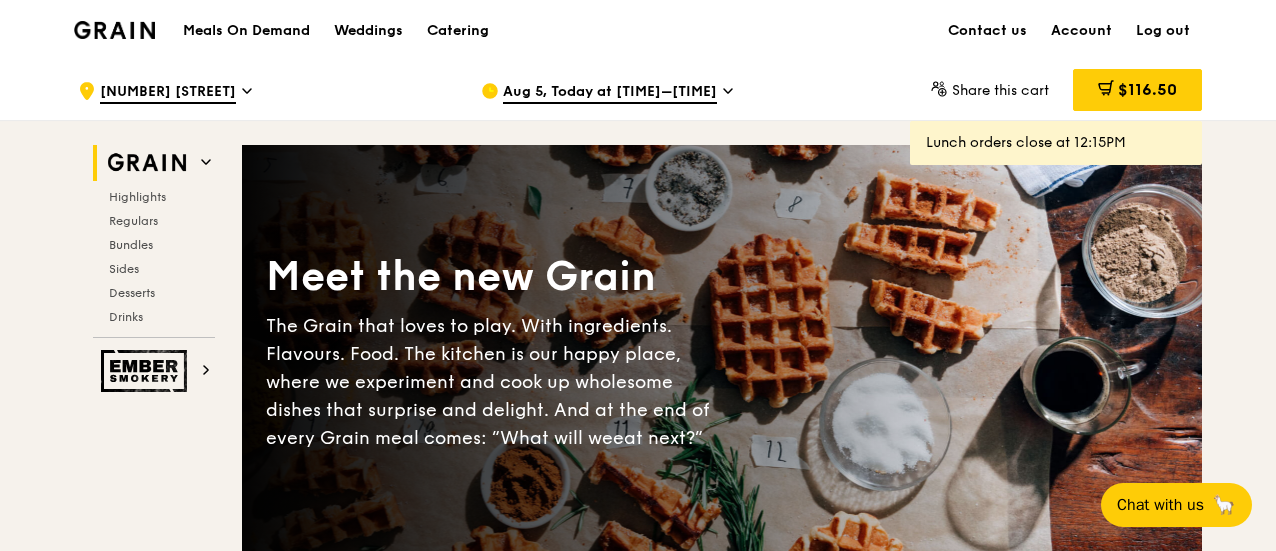 click on "$116.50" at bounding box center (1137, 90) 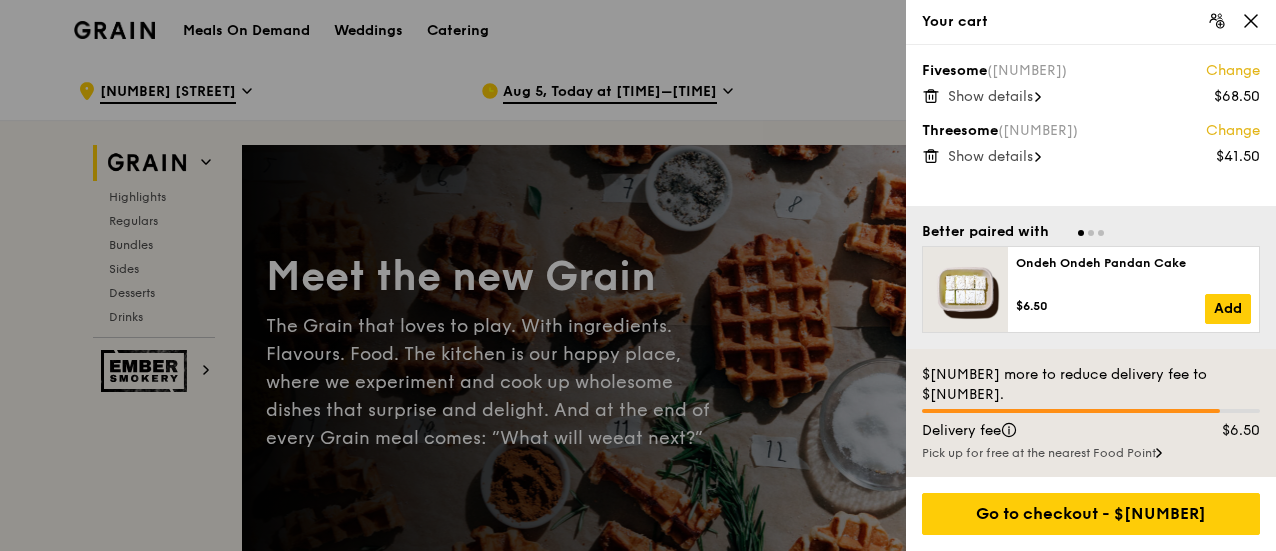click on "Show details" at bounding box center (990, 96) 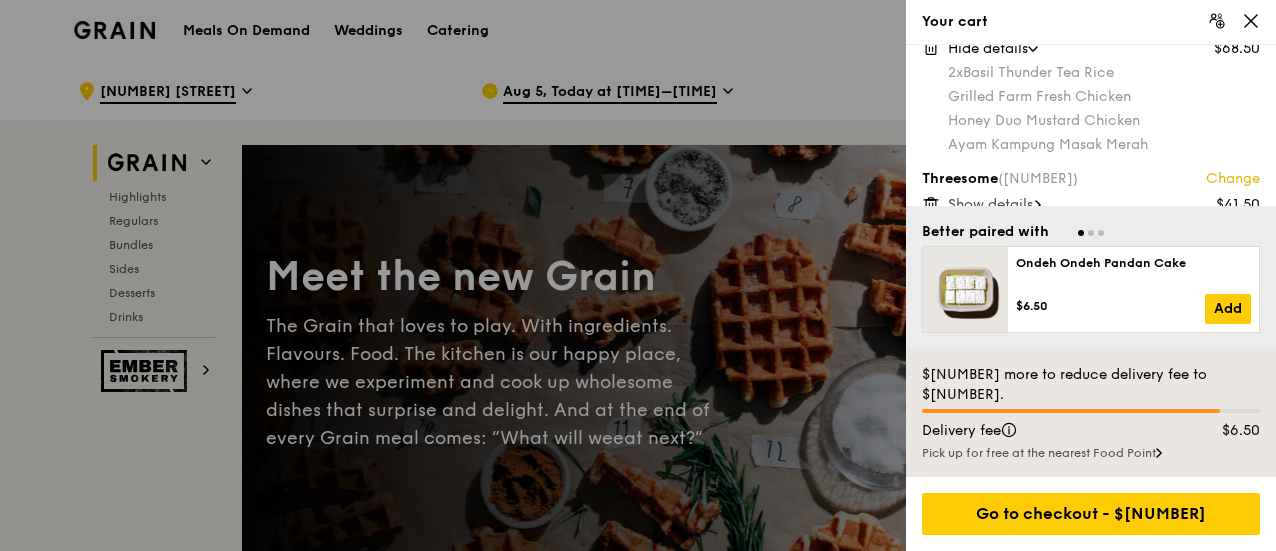 click on "Show details" at bounding box center (990, 204) 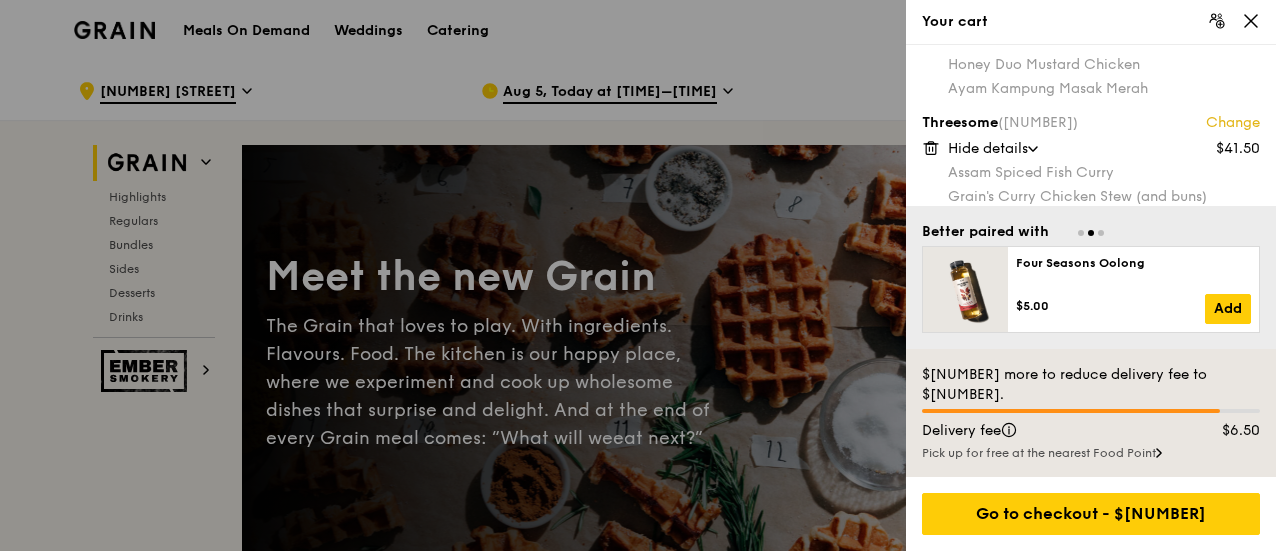 scroll, scrollTop: 120, scrollLeft: 0, axis: vertical 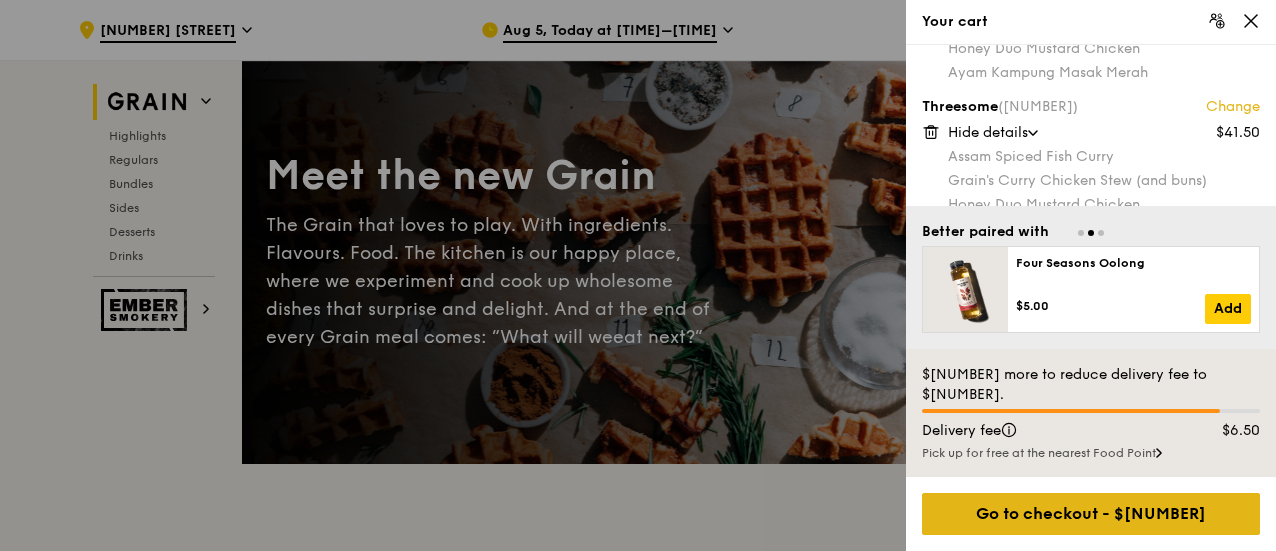 click on "Go to checkout - [PRICE]" at bounding box center [1091, 514] 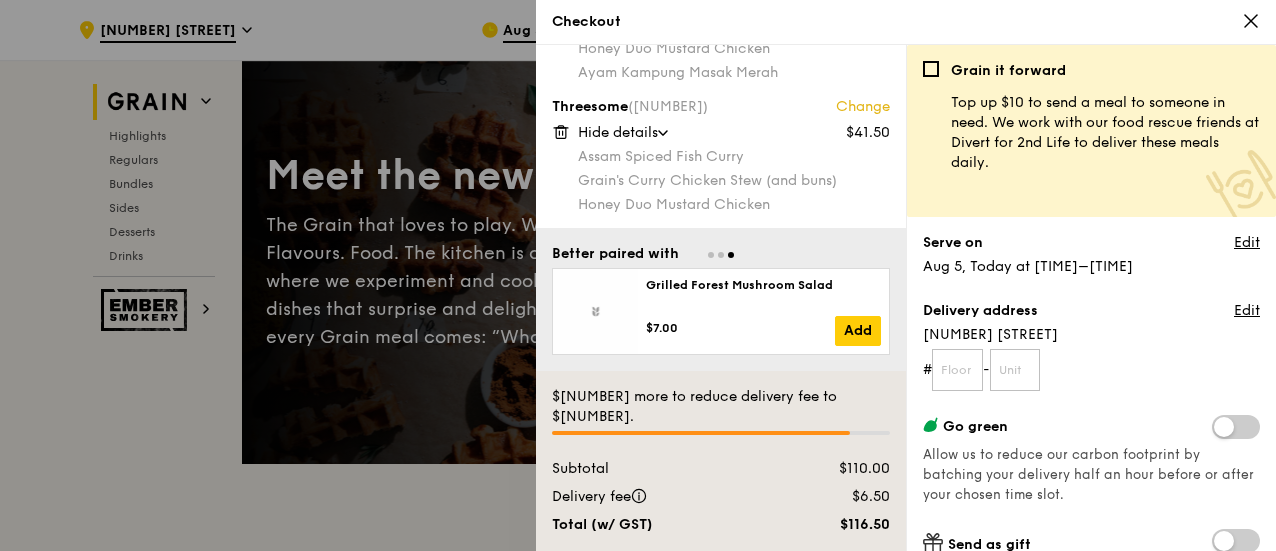 scroll, scrollTop: 99, scrollLeft: 0, axis: vertical 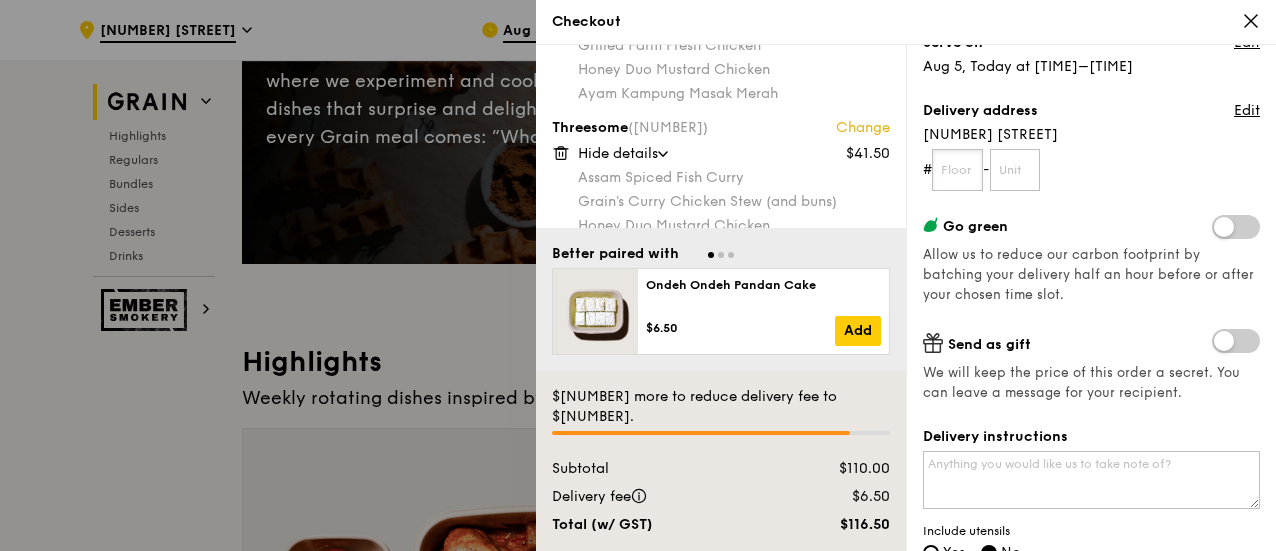 click at bounding box center [957, 170] 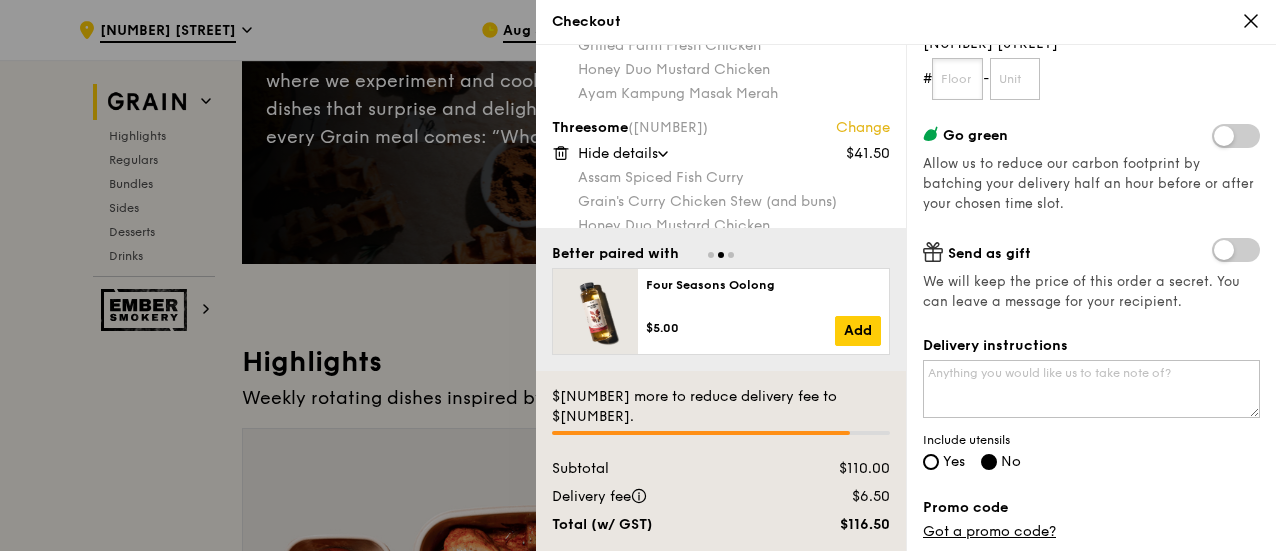 scroll, scrollTop: 300, scrollLeft: 0, axis: vertical 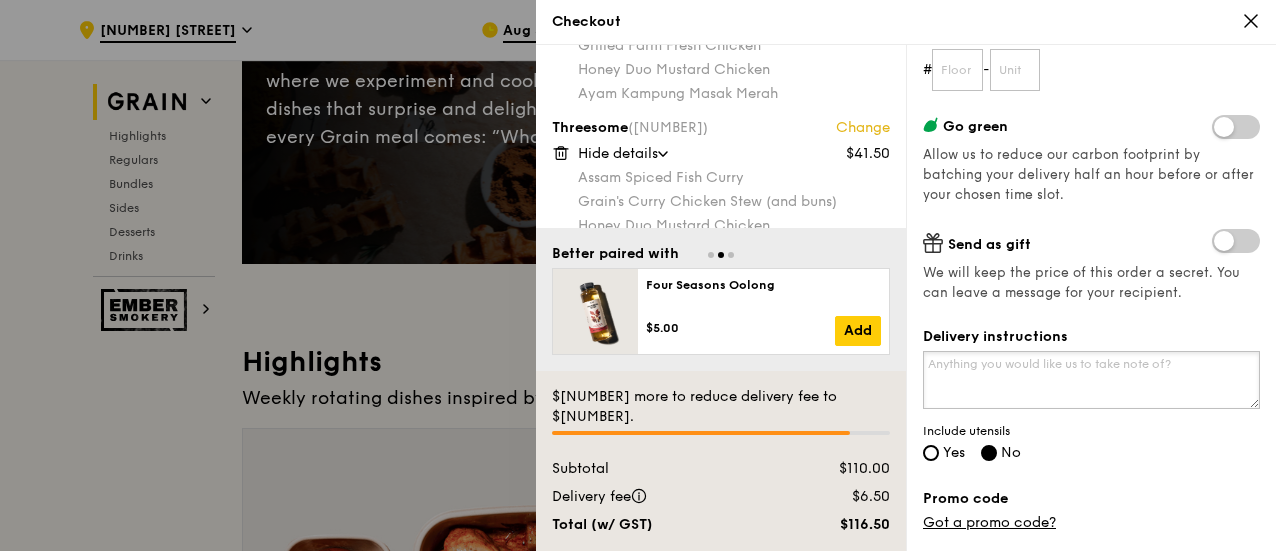 click on "Delivery instructions" at bounding box center [1091, 380] 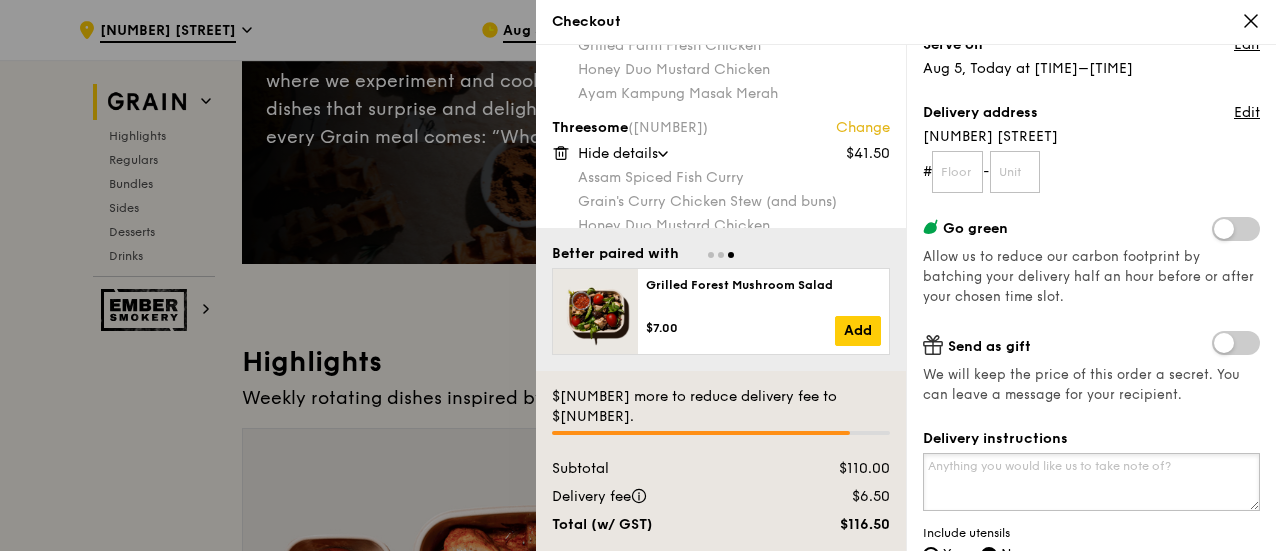 scroll, scrollTop: 0, scrollLeft: 0, axis: both 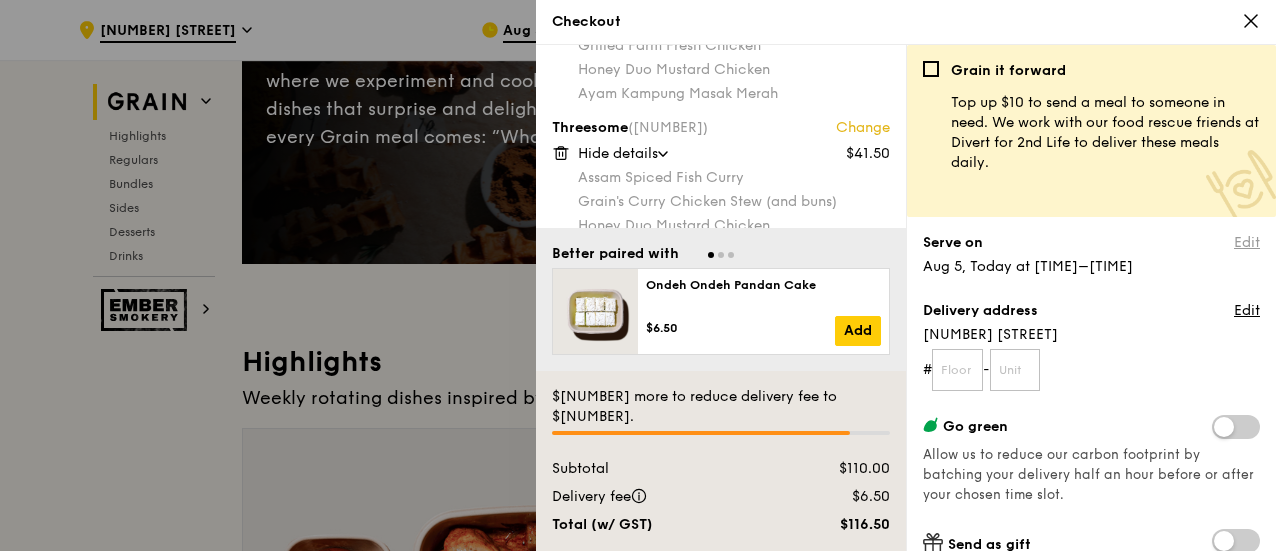 click on "Edit" at bounding box center [1247, 243] 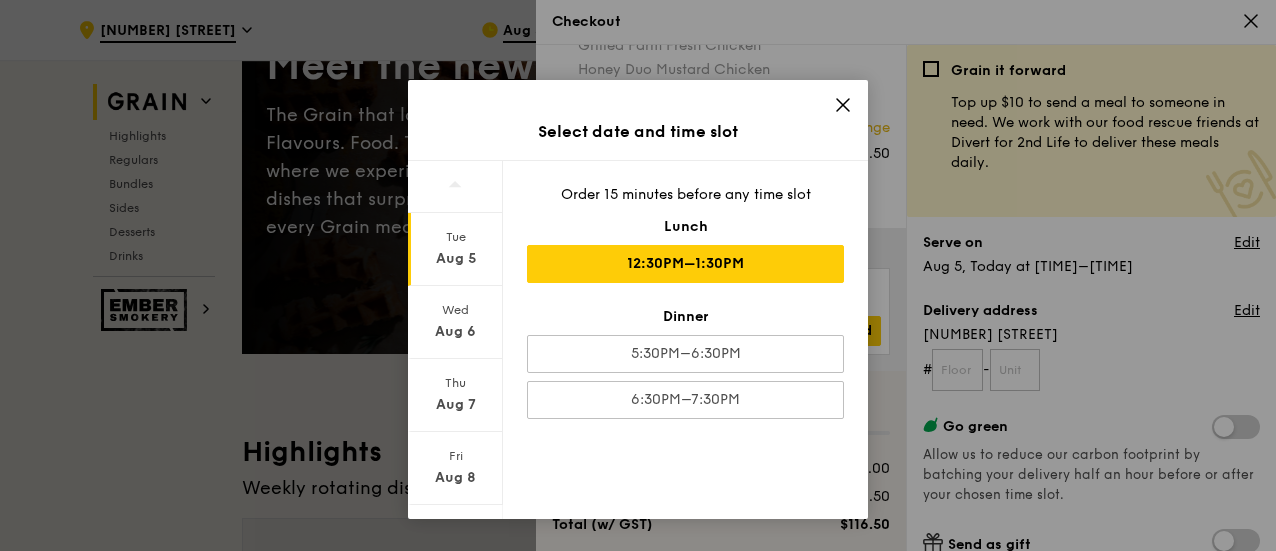 scroll, scrollTop: 100, scrollLeft: 0, axis: vertical 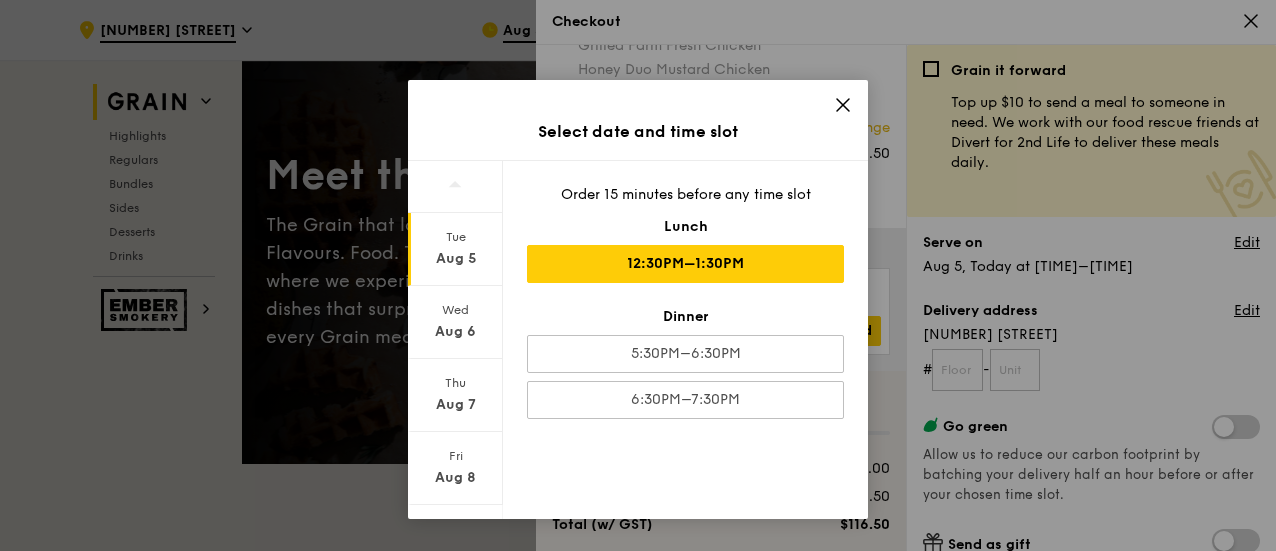 click 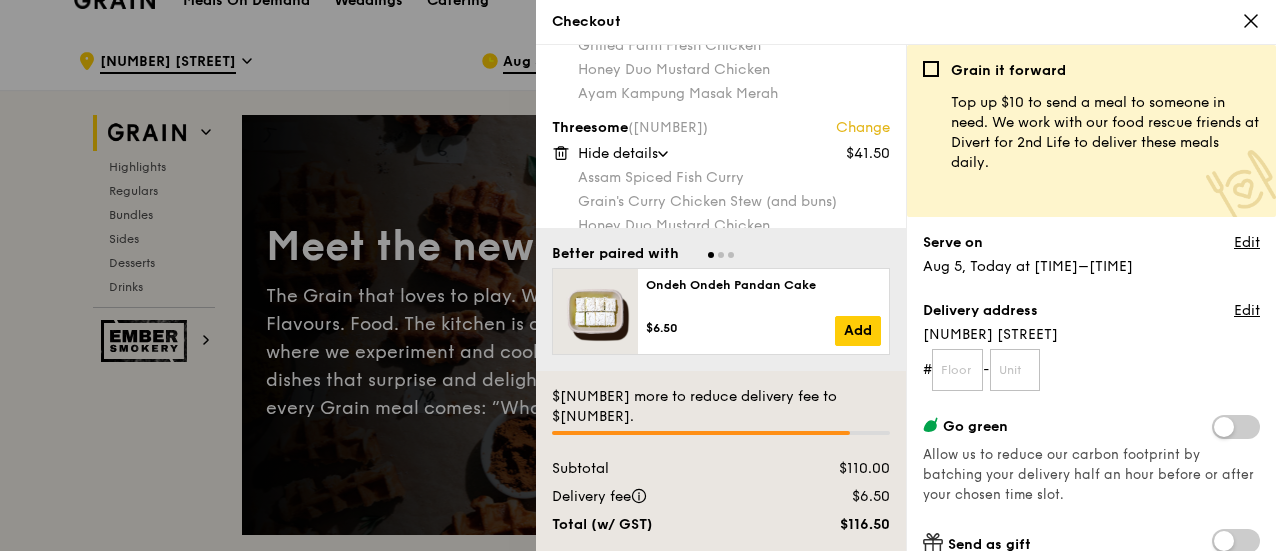 scroll, scrollTop: 0, scrollLeft: 0, axis: both 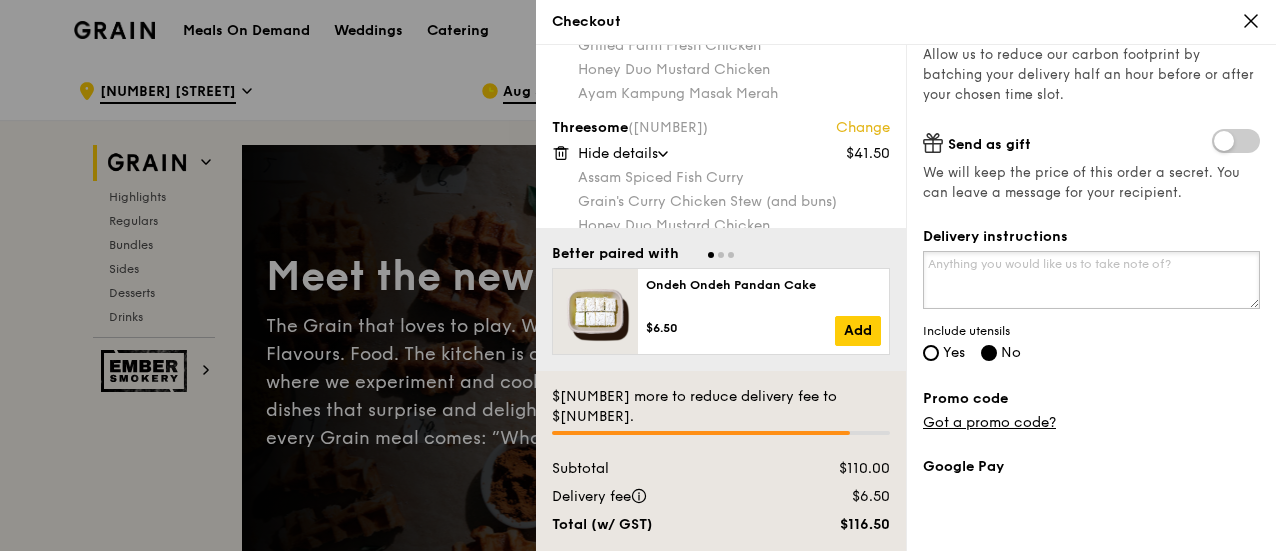 click on "Delivery instructions" at bounding box center (1091, 280) 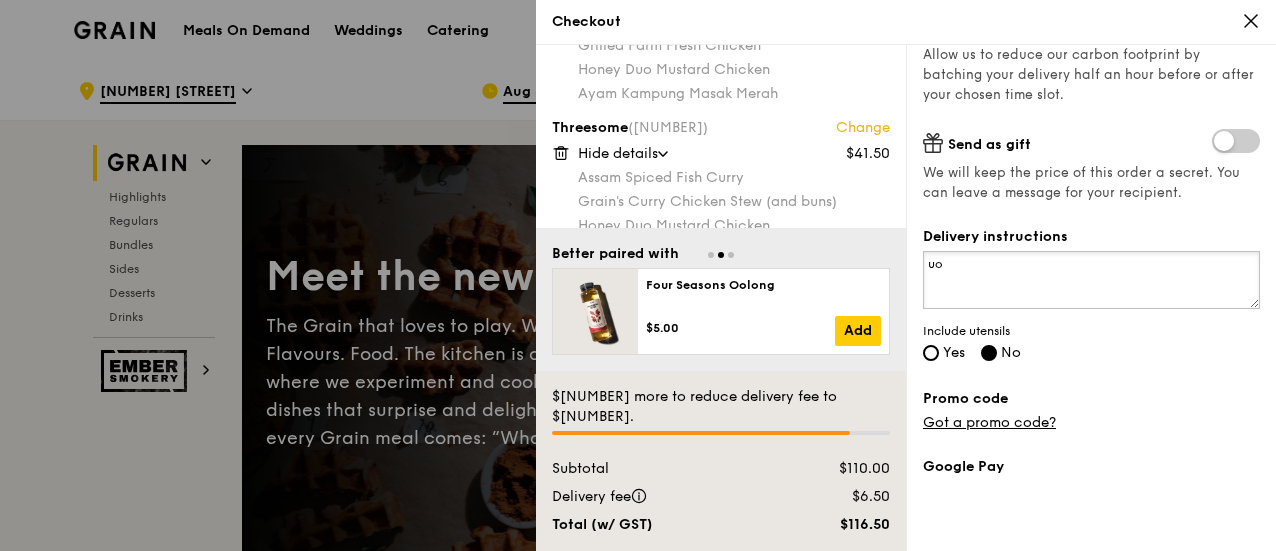 type on "u" 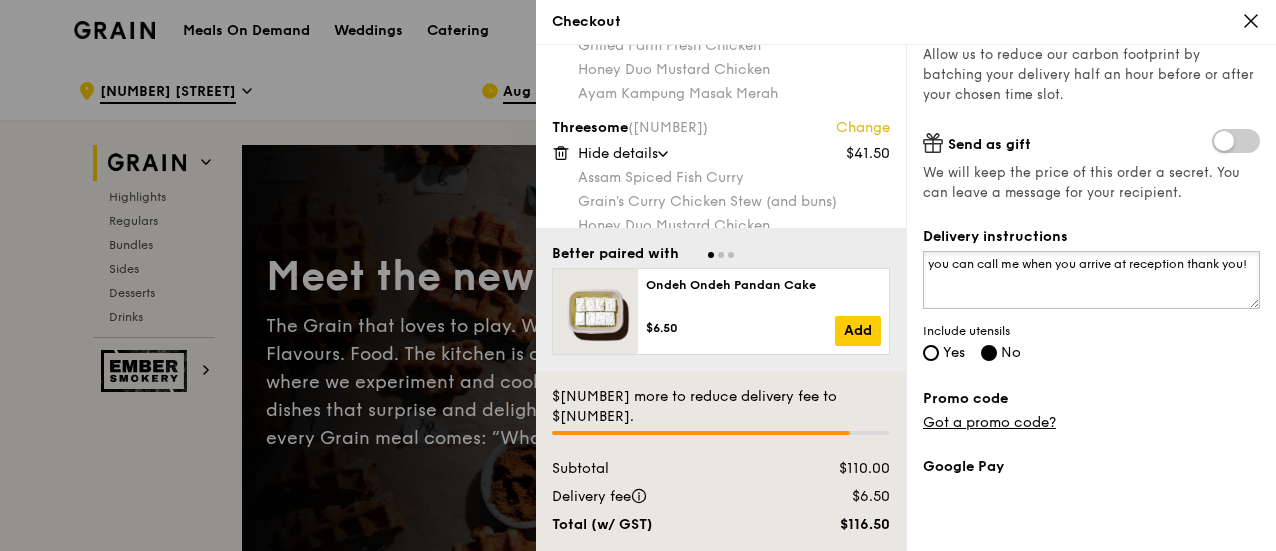 type on "you can call me when you arrive at reception thank you!" 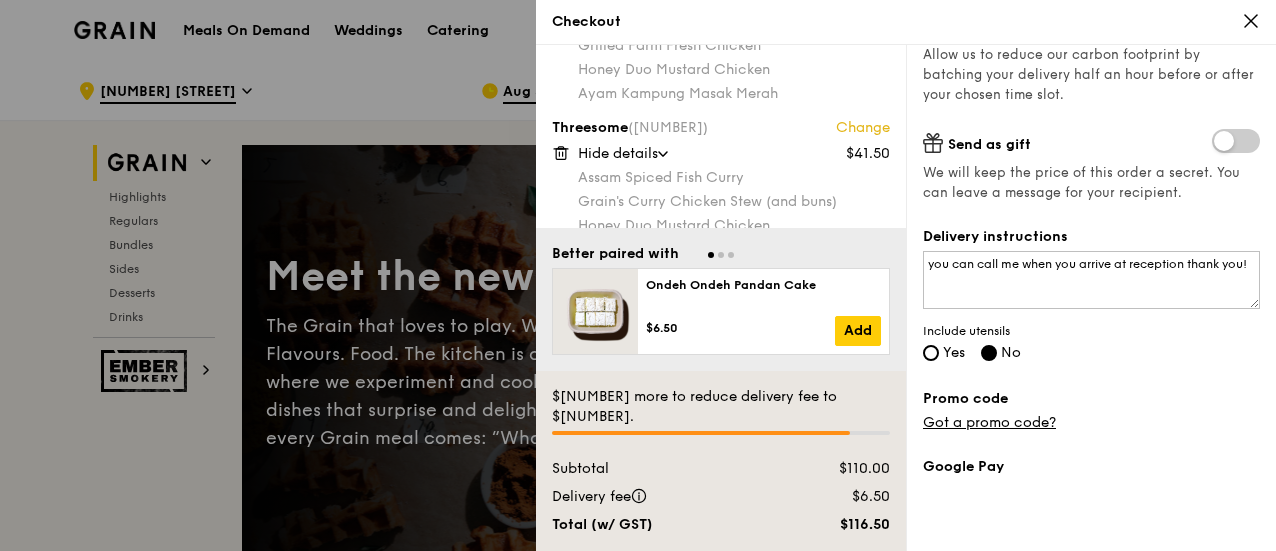 click on "Yes" at bounding box center (944, 354) 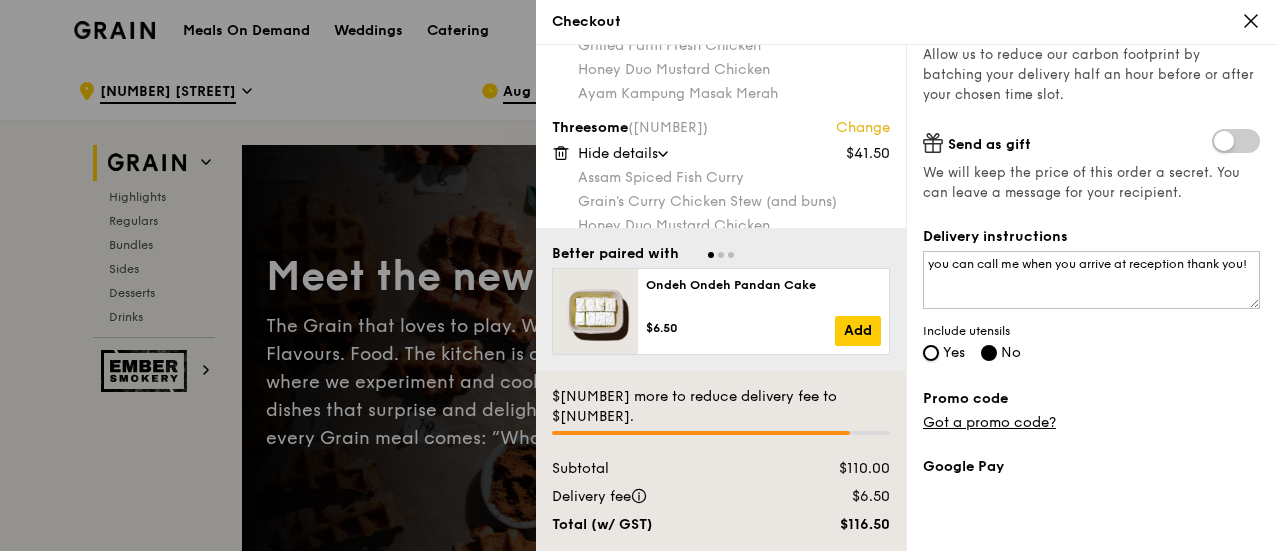 click on "Yes" at bounding box center (931, 353) 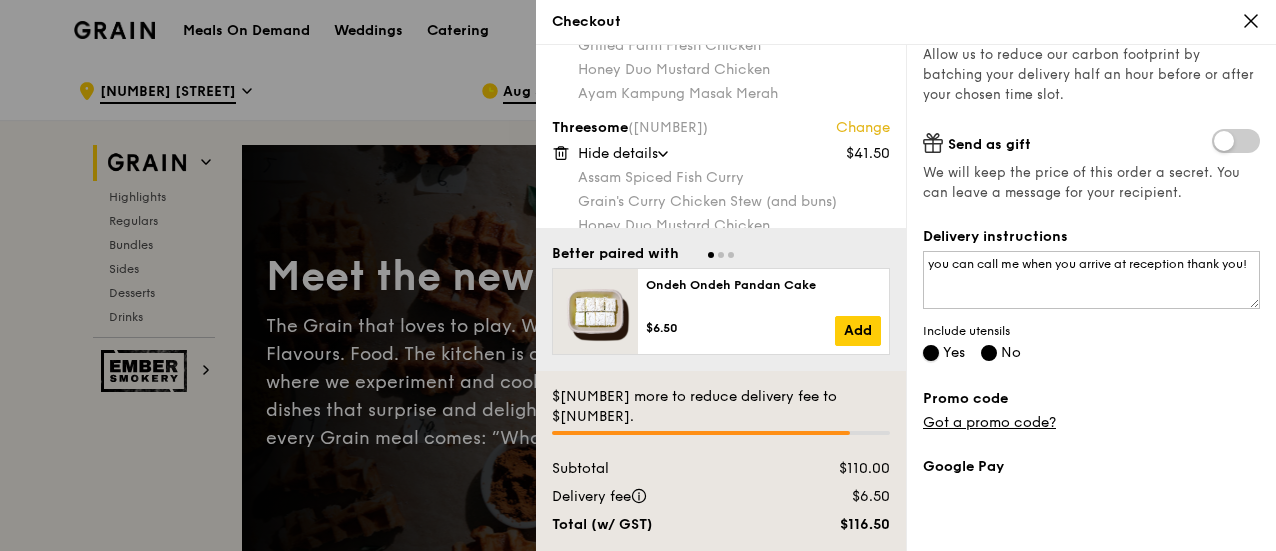 radio on "false" 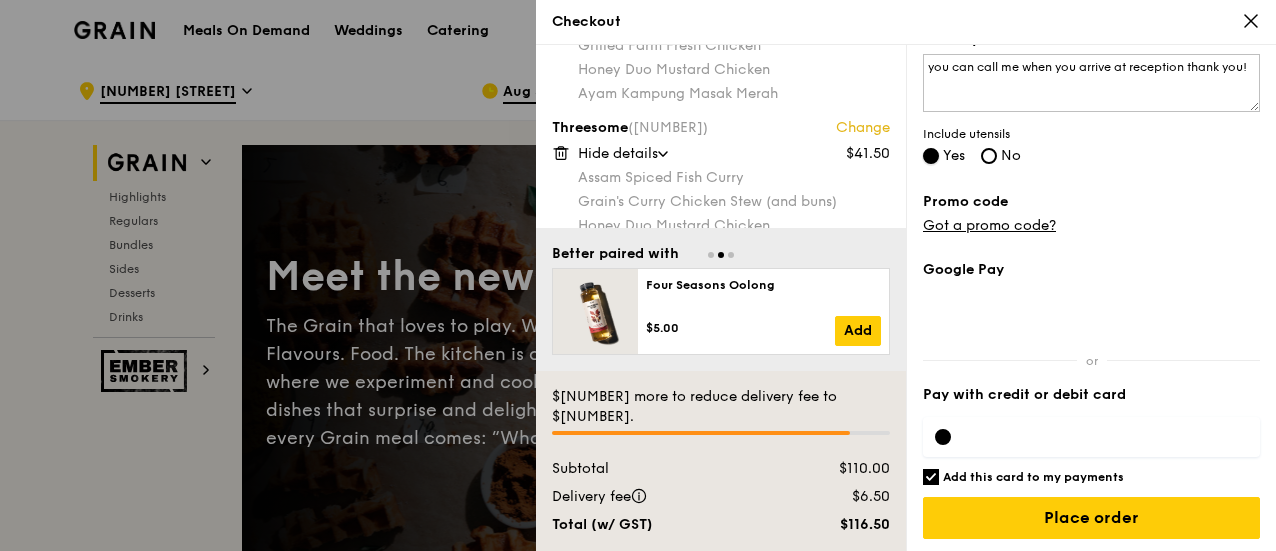 scroll, scrollTop: 598, scrollLeft: 0, axis: vertical 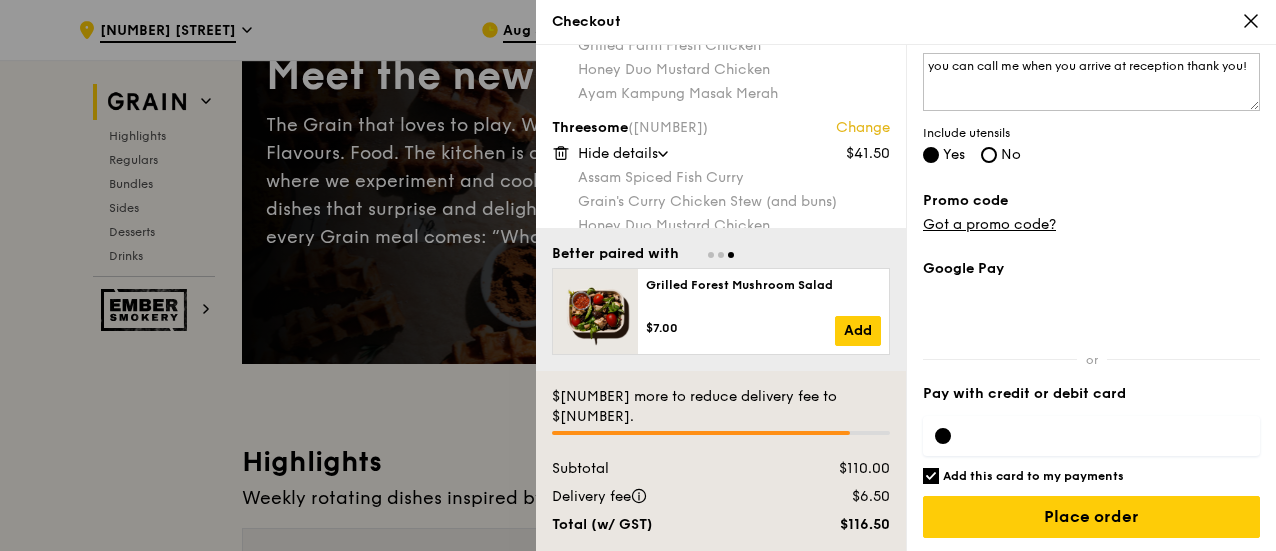 click on "Add this card to my payments" at bounding box center (931, 476) 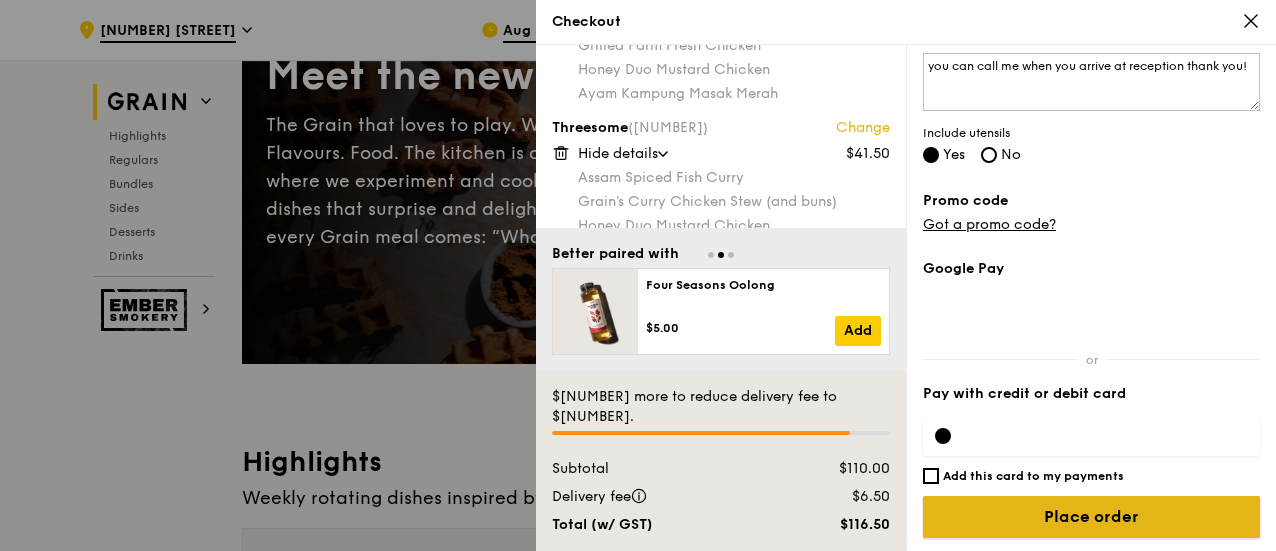 click on "Place order" at bounding box center (1091, 517) 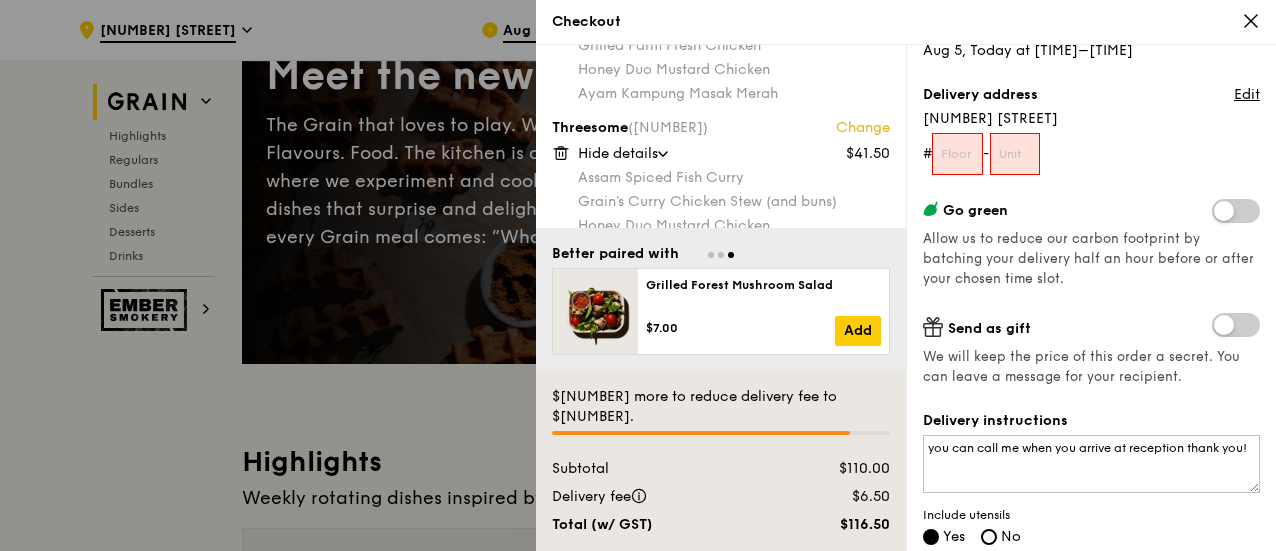 scroll, scrollTop: 96, scrollLeft: 0, axis: vertical 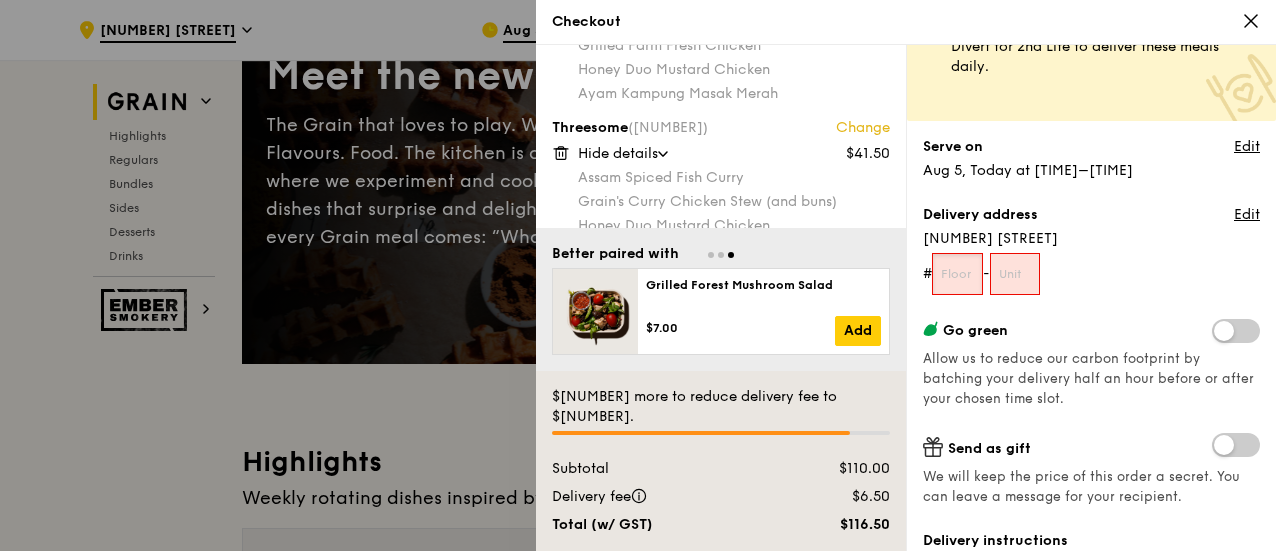 click at bounding box center [957, 274] 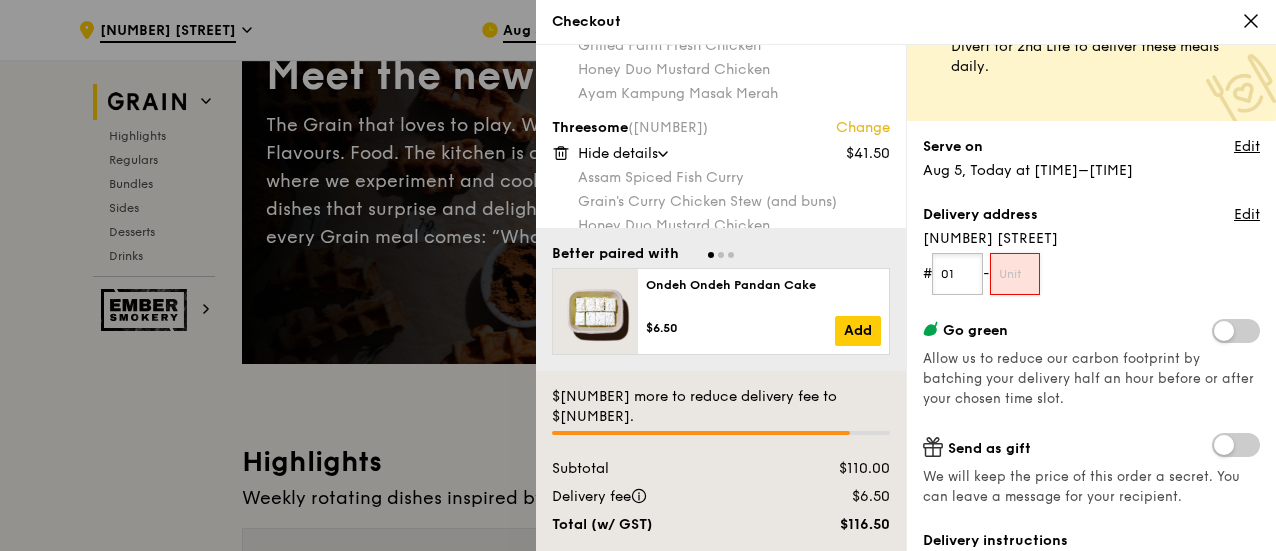 type on "01" 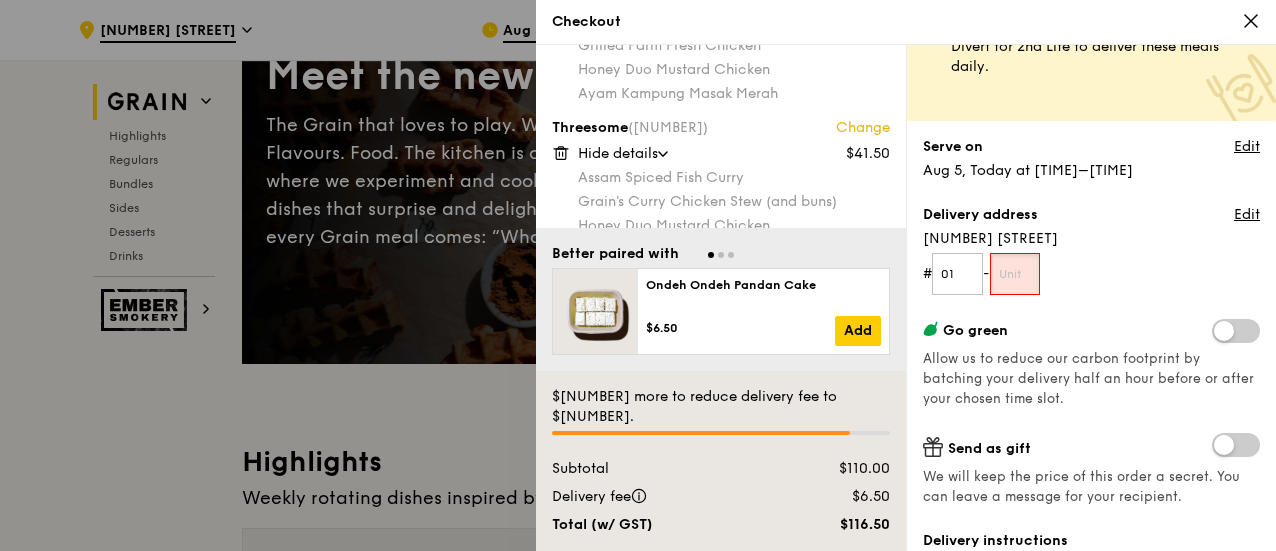 click at bounding box center (1015, 274) 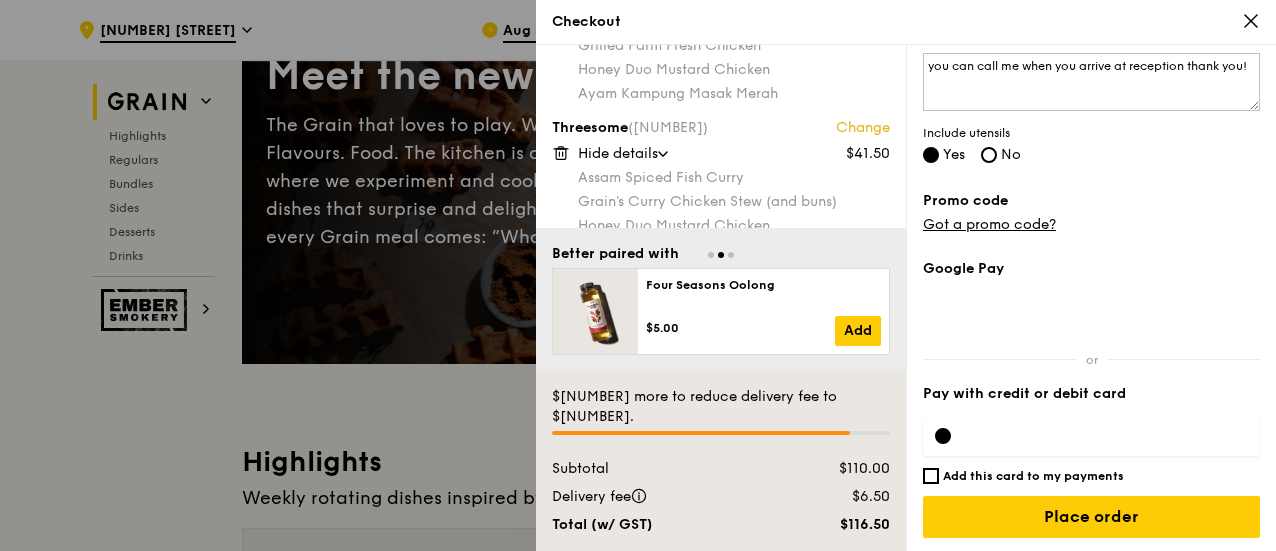 scroll, scrollTop: 498, scrollLeft: 0, axis: vertical 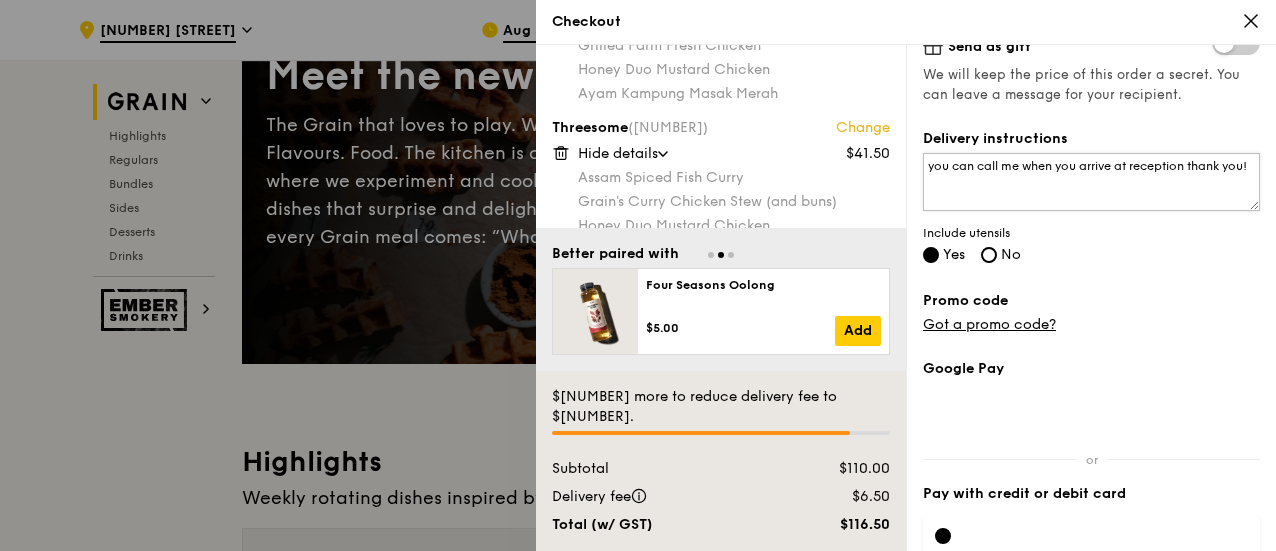 type on "01" 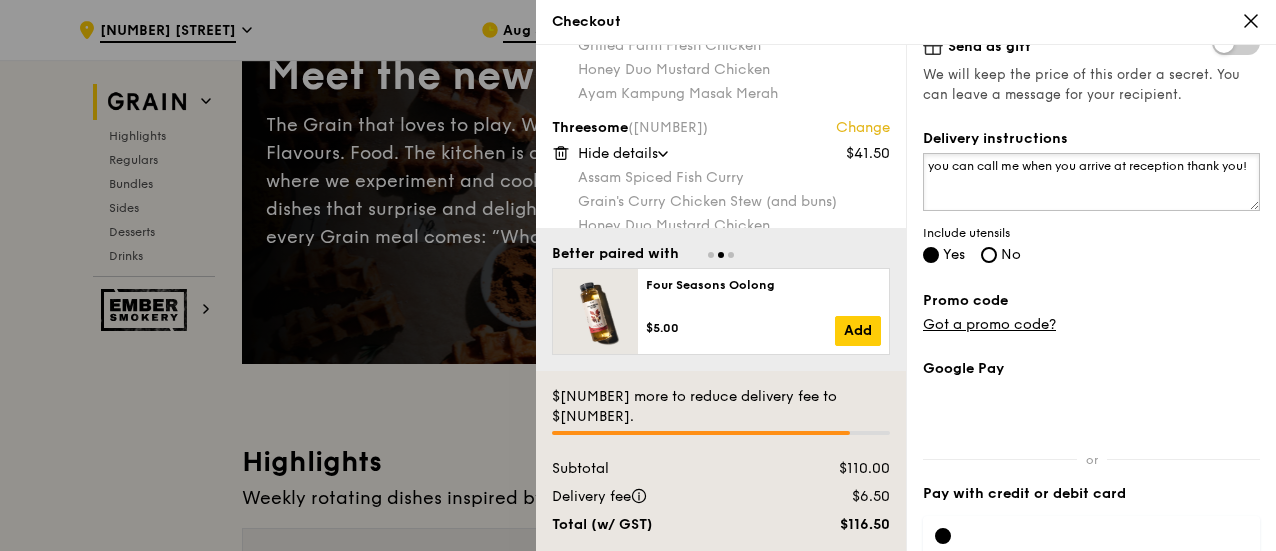 click on "you can call me when you arrive at reception thank you!" at bounding box center (1091, 182) 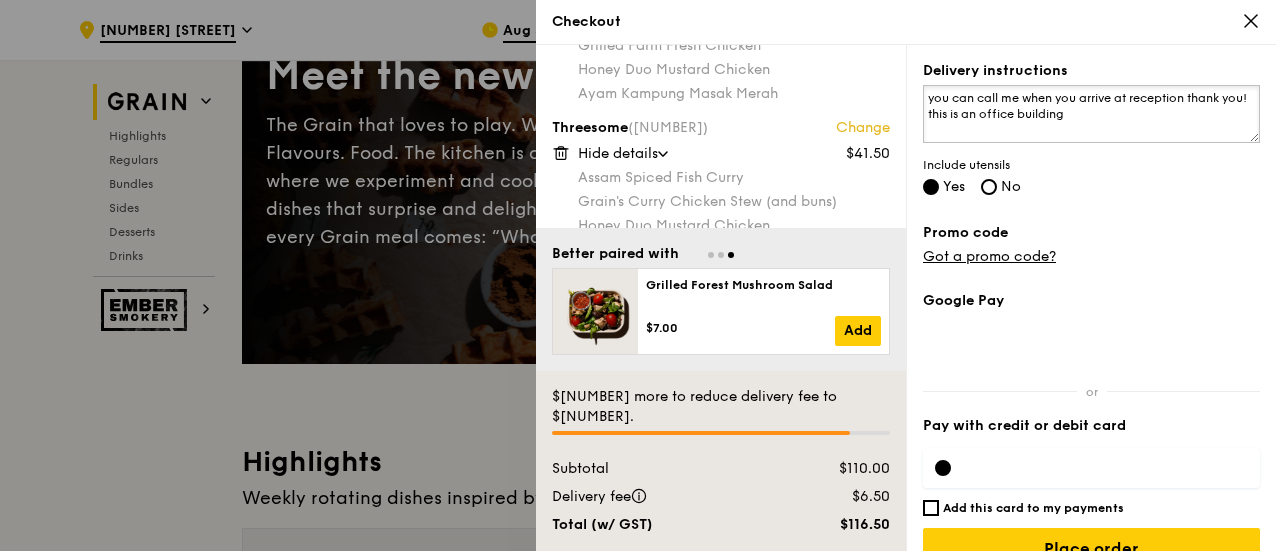 scroll, scrollTop: 598, scrollLeft: 0, axis: vertical 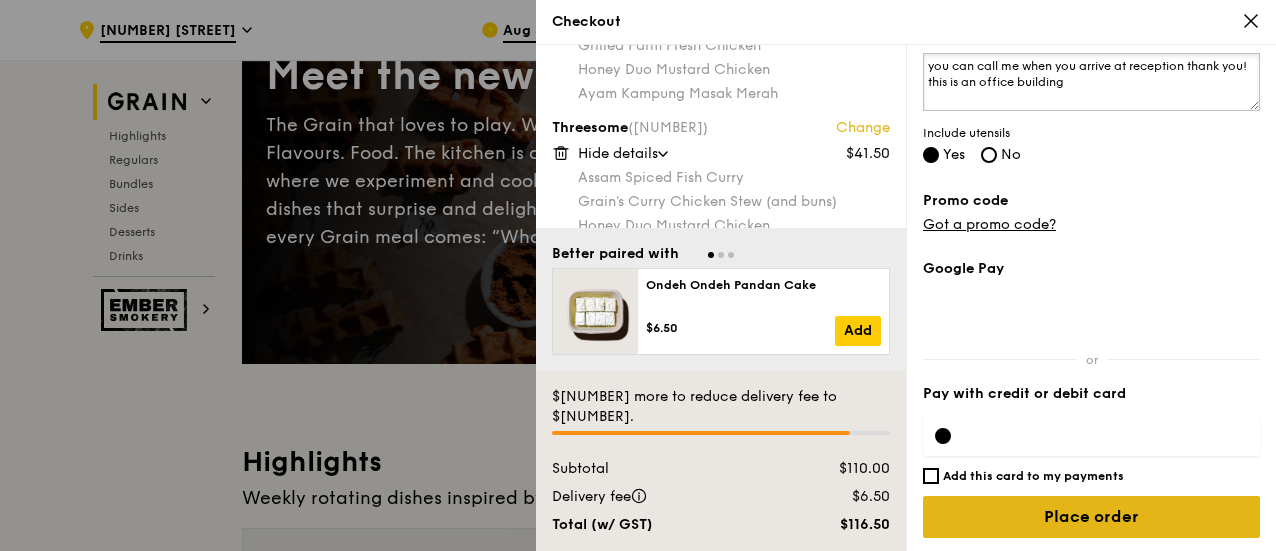 type on "you can call me when you arrive at reception thank you! this is an office building" 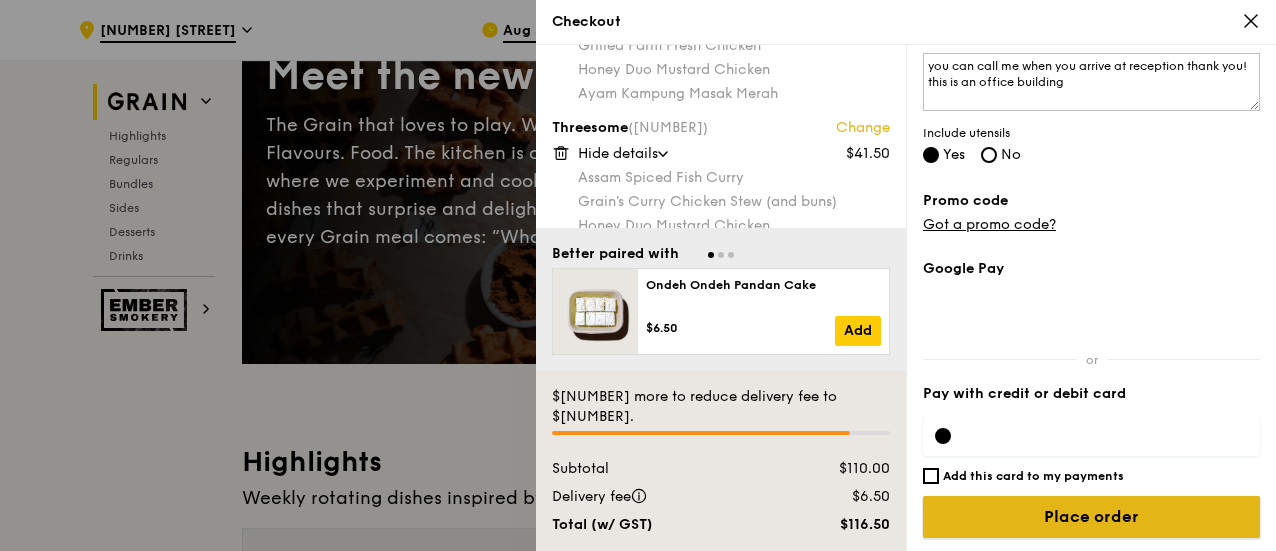 click on "Place order" at bounding box center (1091, 517) 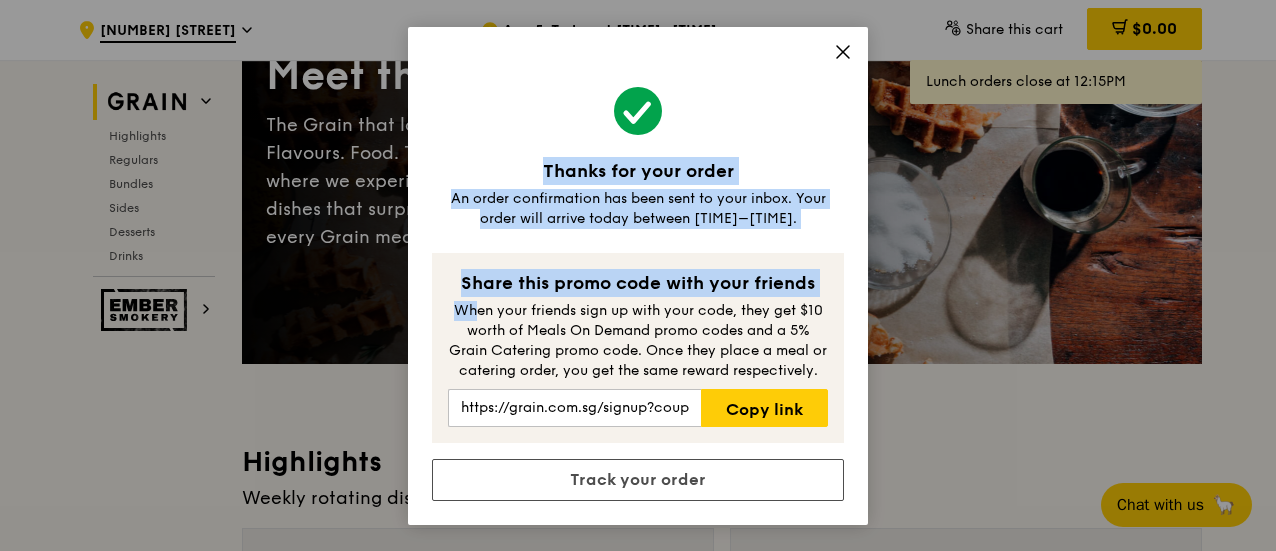 drag, startPoint x: 478, startPoint y: 308, endPoint x: 917, endPoint y: 327, distance: 439.41098 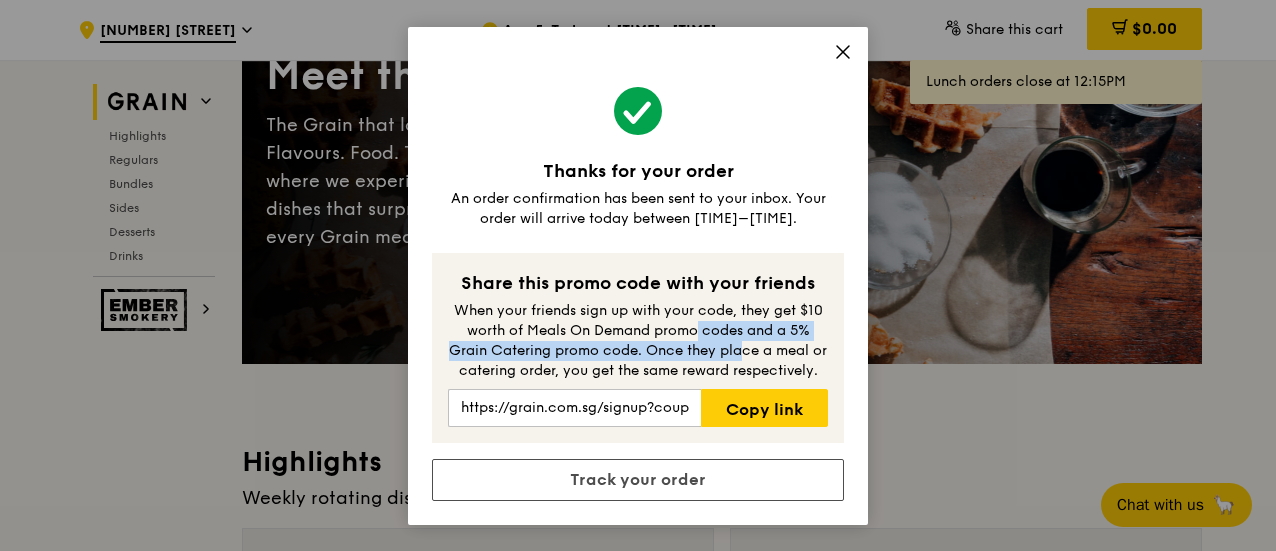 drag, startPoint x: 745, startPoint y: 349, endPoint x: 695, endPoint y: 337, distance: 51.41984 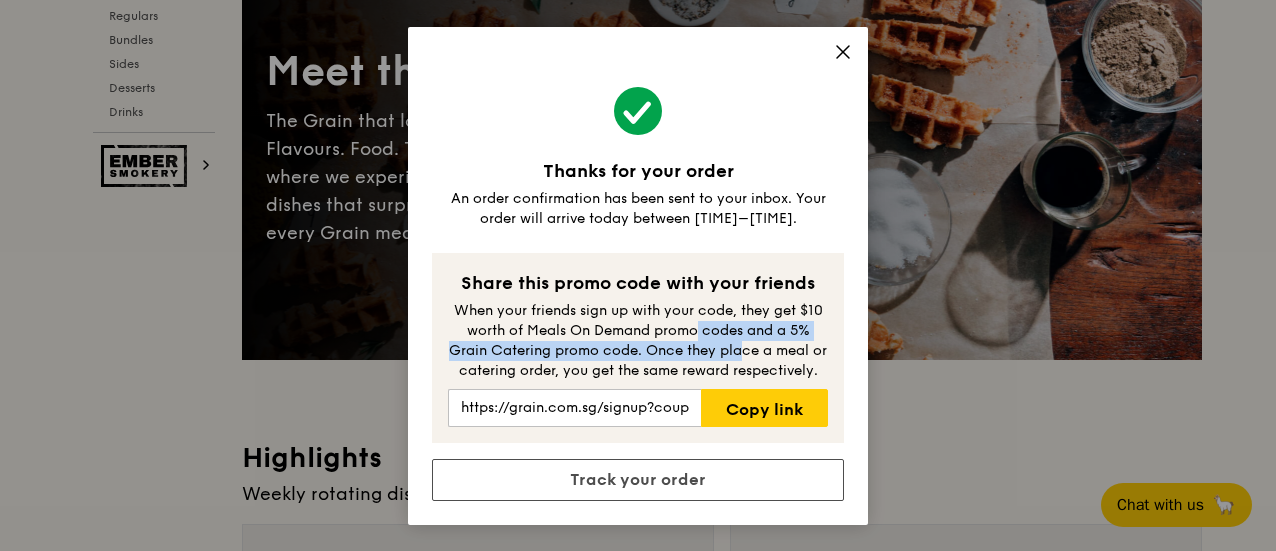 scroll, scrollTop: 0, scrollLeft: 0, axis: both 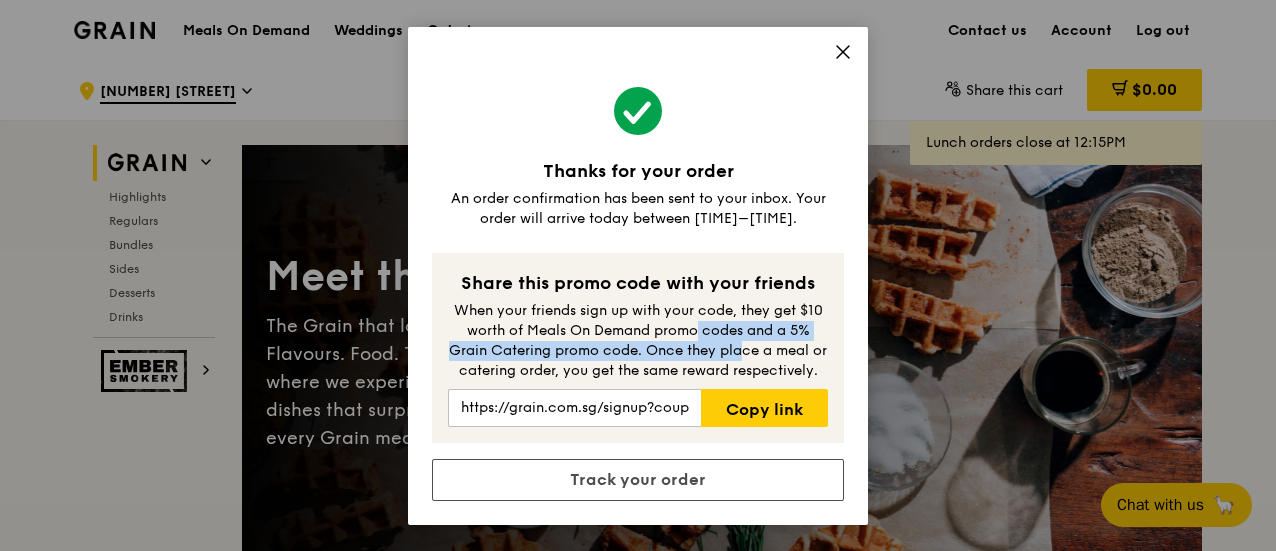 drag, startPoint x: 466, startPoint y: 204, endPoint x: 836, endPoint y: 211, distance: 370.06622 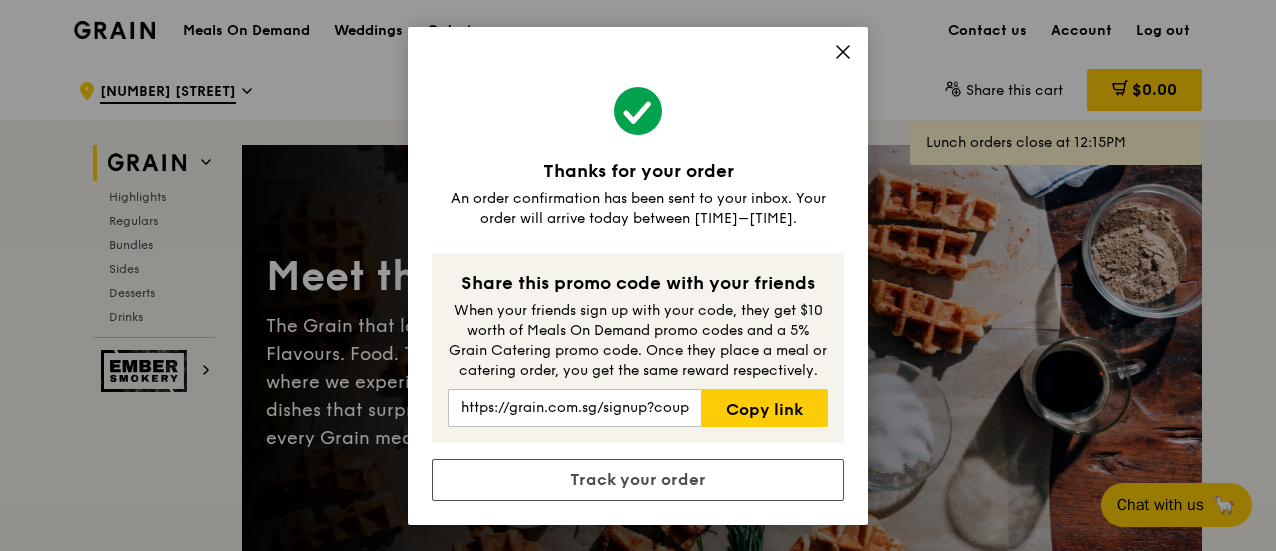 click 